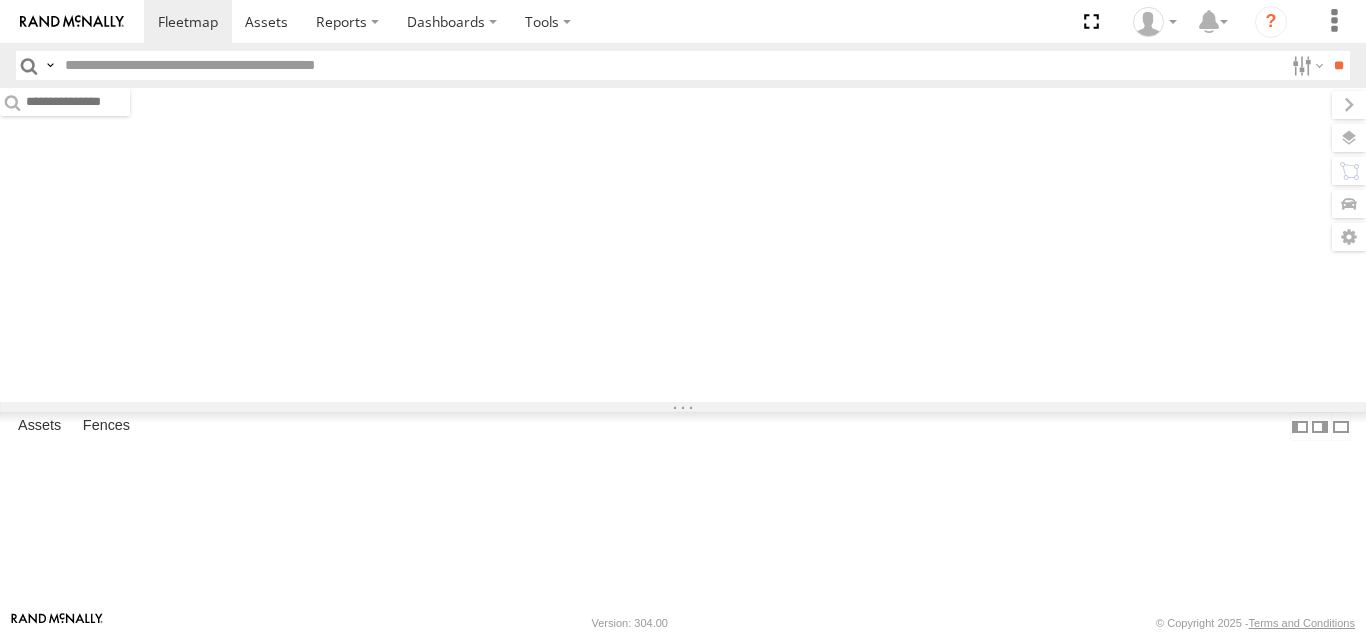 scroll, scrollTop: 0, scrollLeft: 0, axis: both 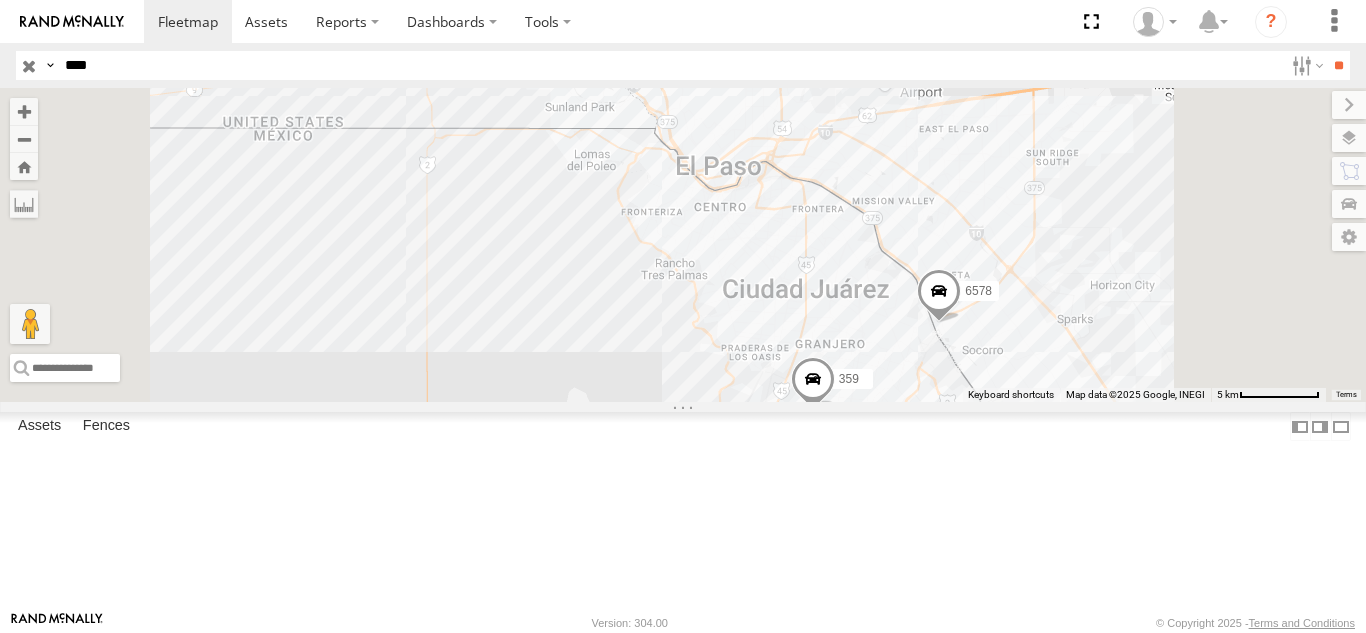 click on "****" at bounding box center (670, 65) 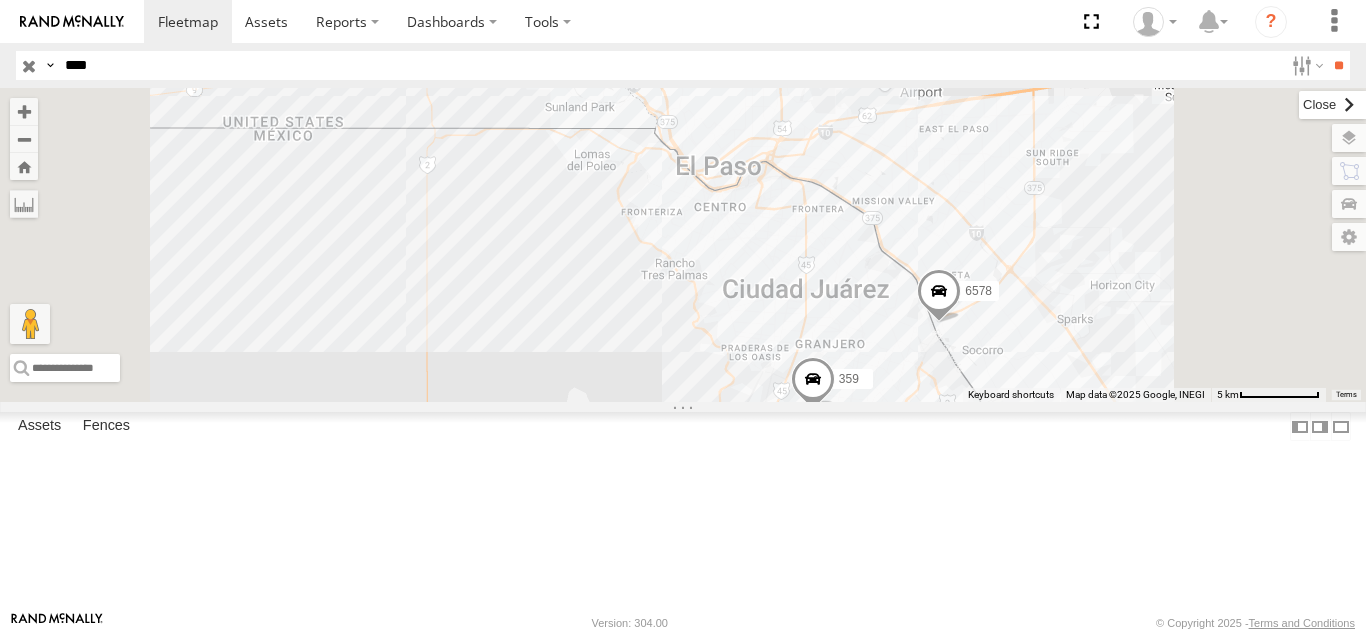 click at bounding box center (1332, 105) 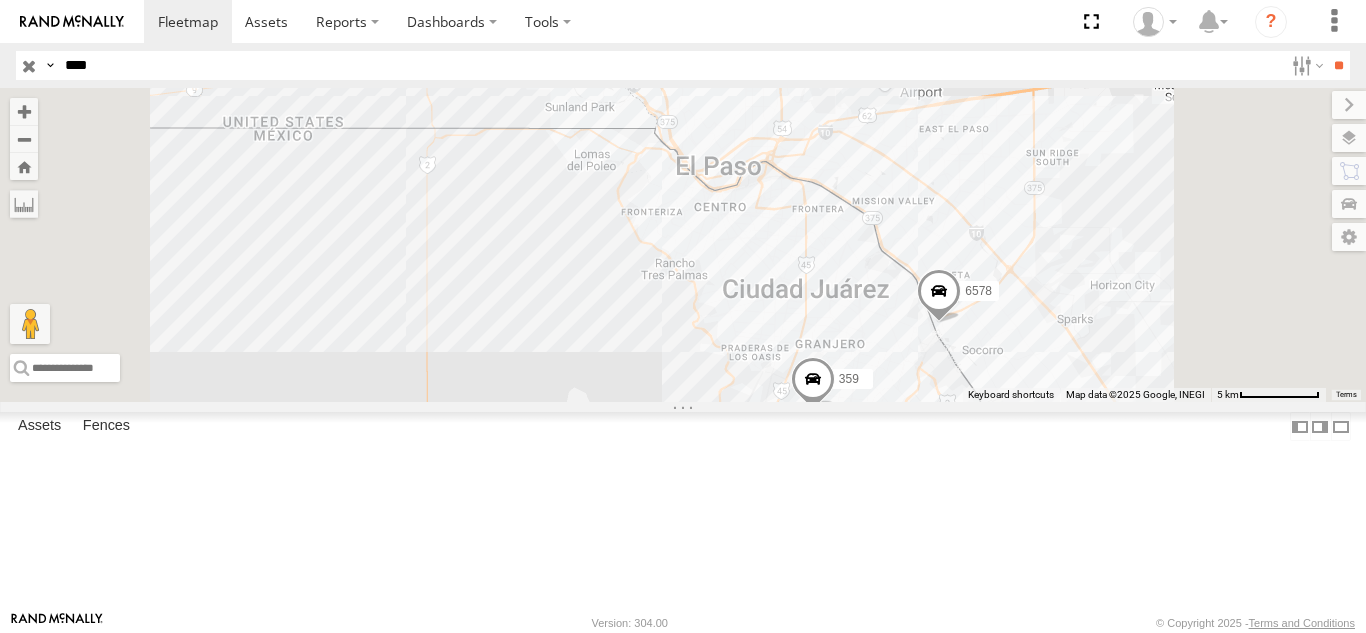 click on "359 7937 6578" at bounding box center [683, 245] 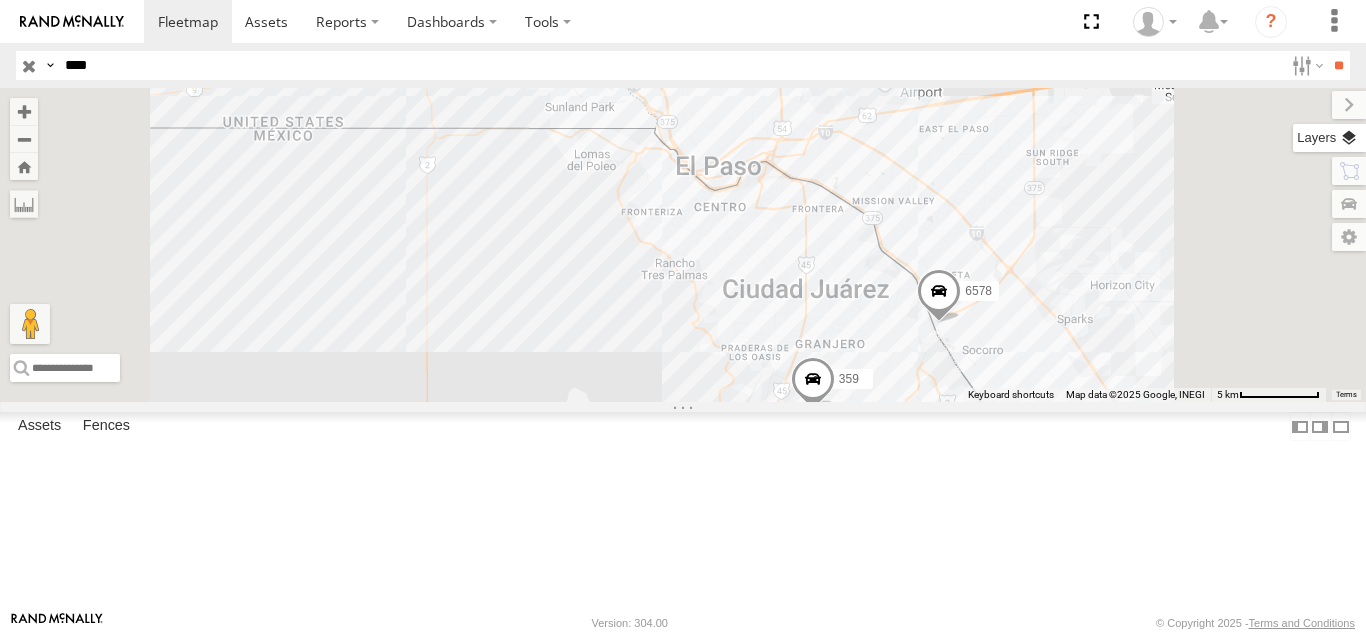 click at bounding box center (1329, 138) 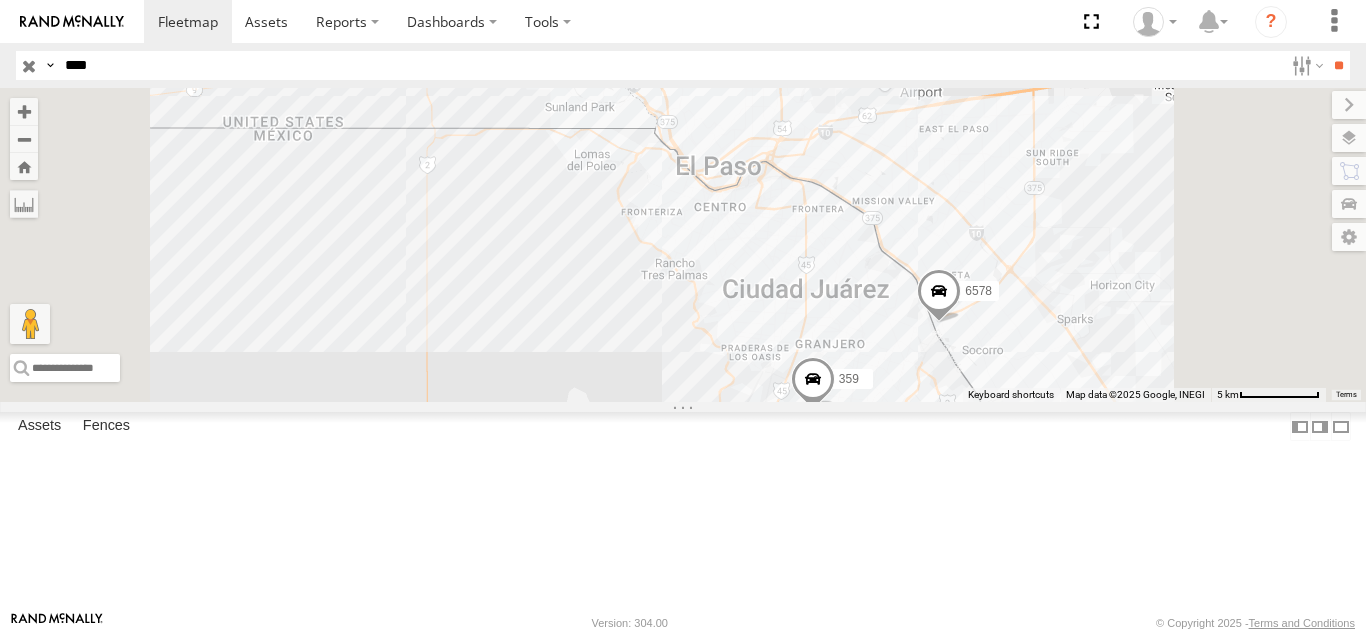 click on "Mainroads (WA)" at bounding box center (0, 0) 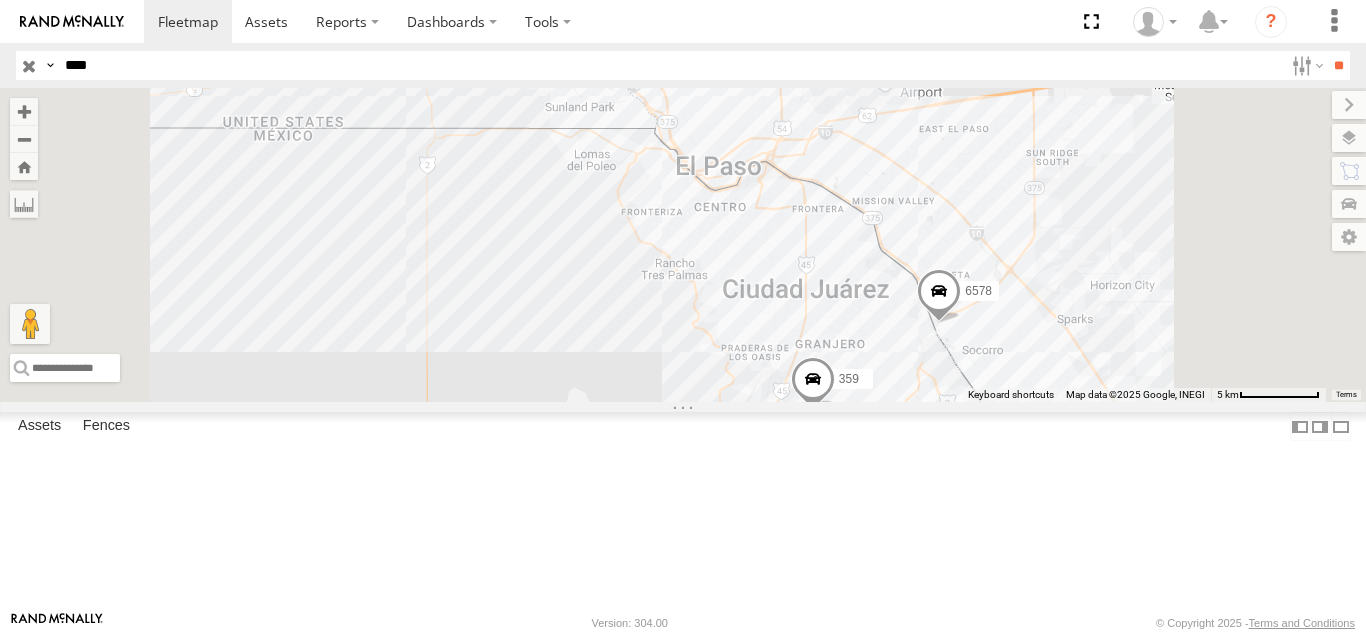 click on "Overlays" at bounding box center (0, 0) 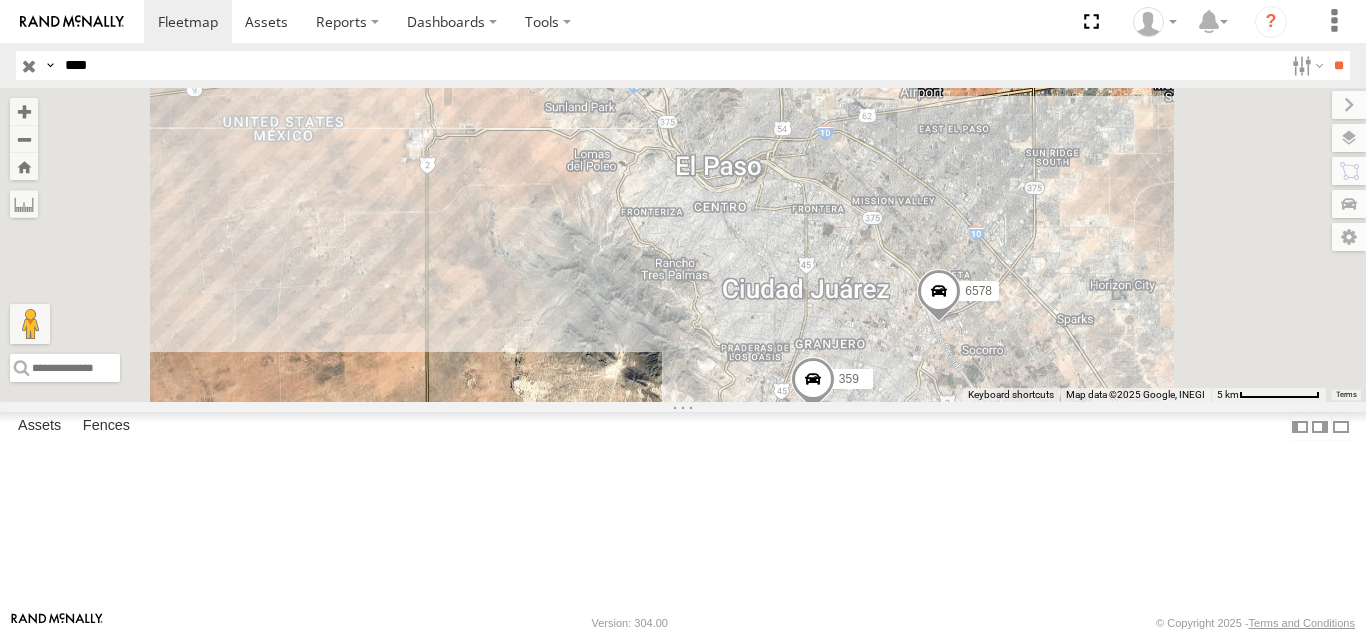 click on "Basemaps
Roadmap
Terrain
Satellite
Night" at bounding box center [0, 0] 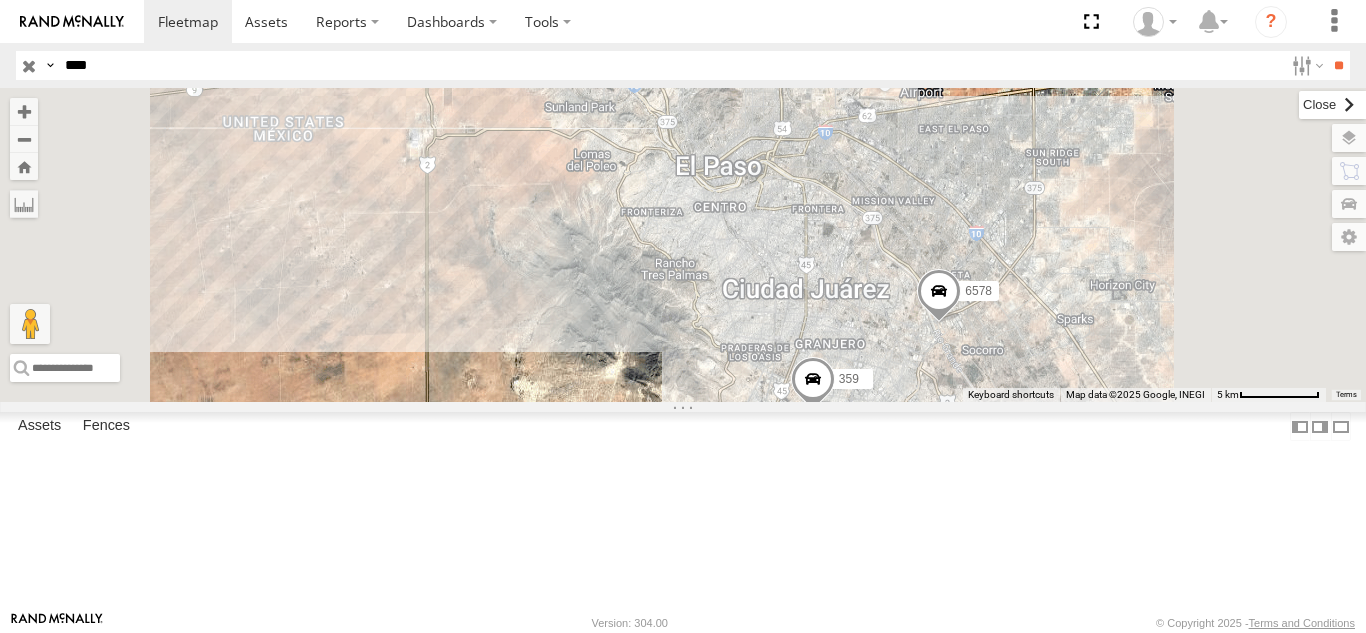click at bounding box center (1332, 105) 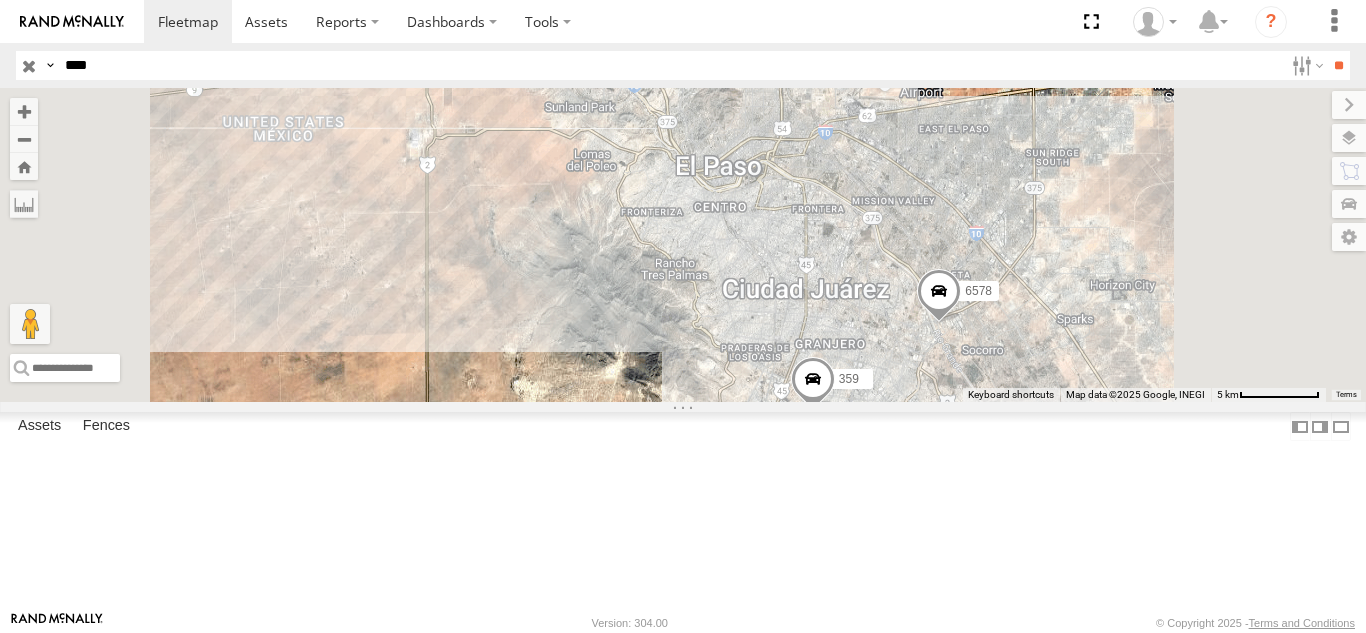 click on "359 7937 6578" at bounding box center [683, 245] 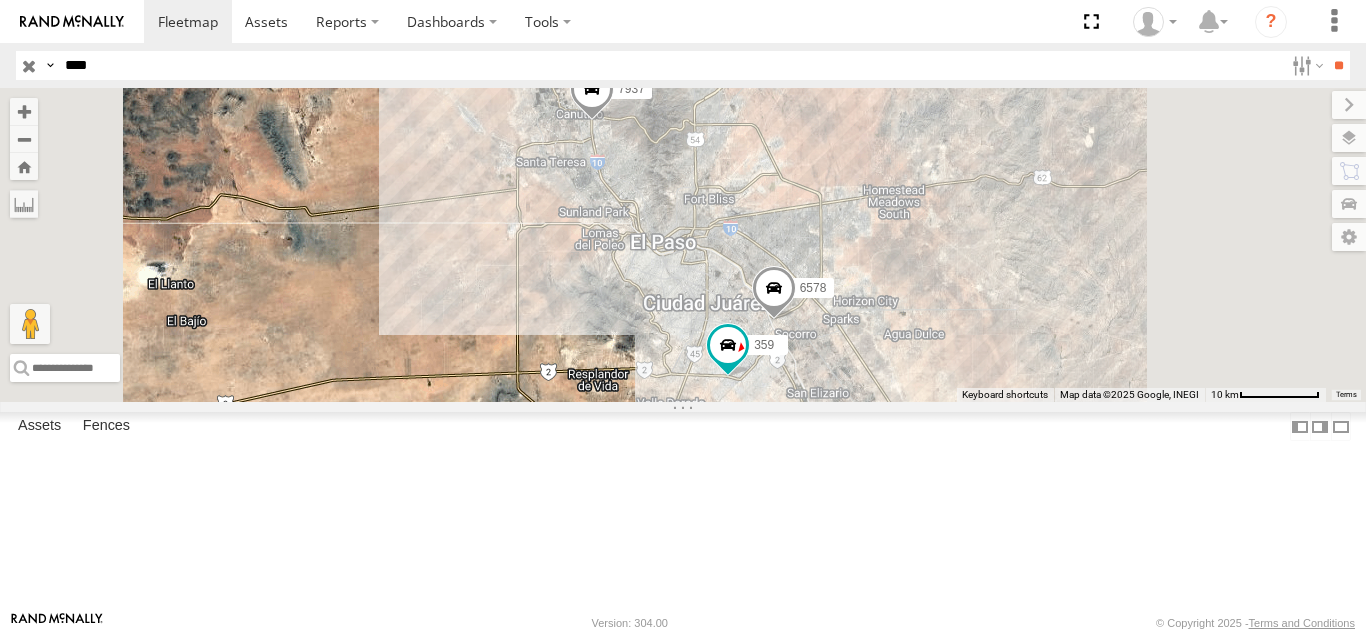 click on "Search Query
Asset ID
Asset Label
Registration
Manufacturer
Model
VIN
Job ID IP" at bounding box center (683, 65) 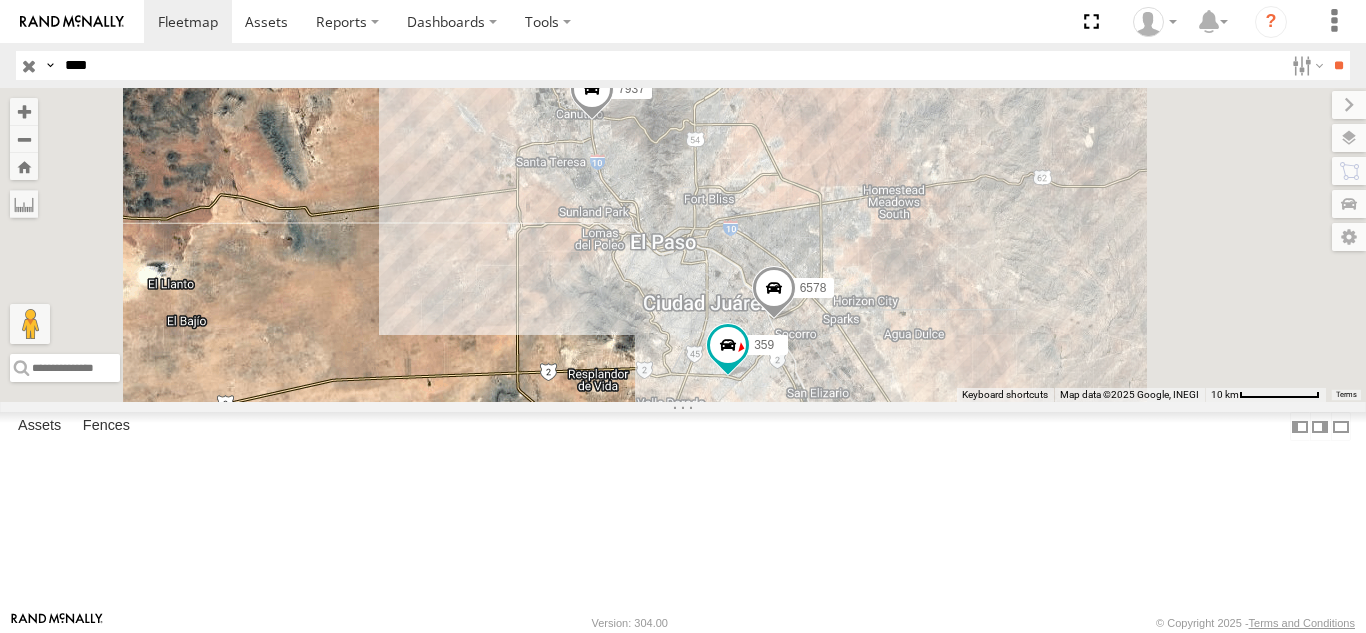 click on "****" at bounding box center (670, 65) 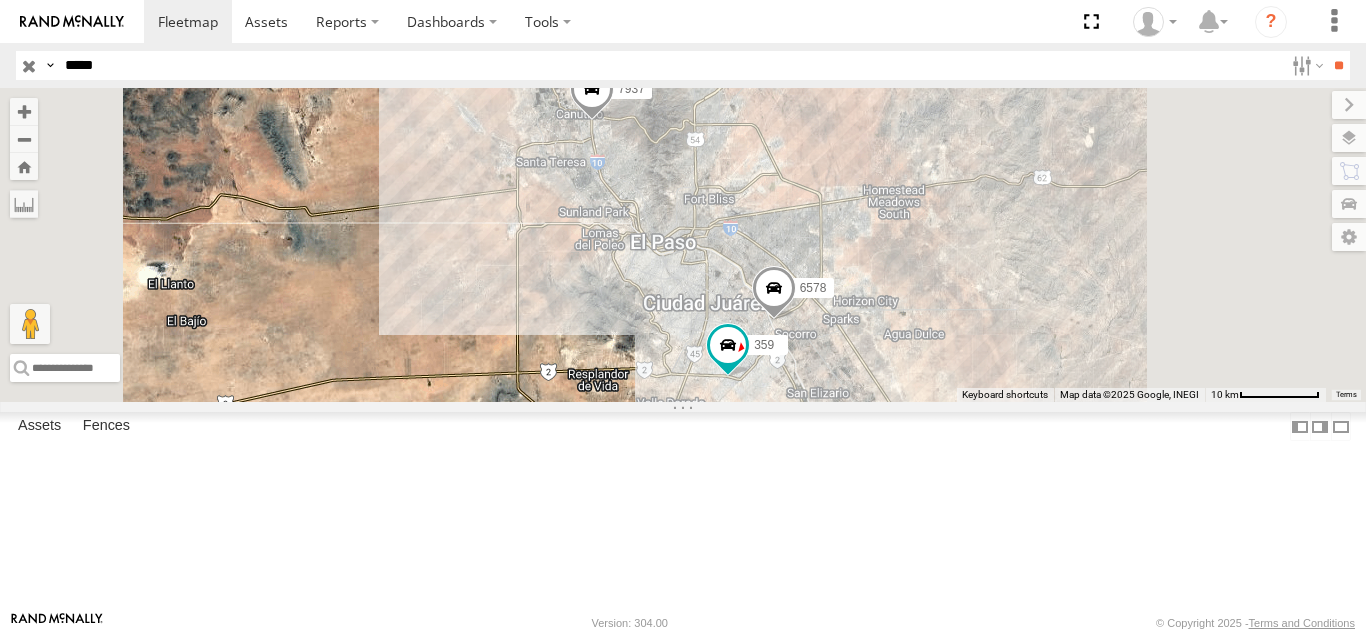 click on "**" at bounding box center (1338, 65) 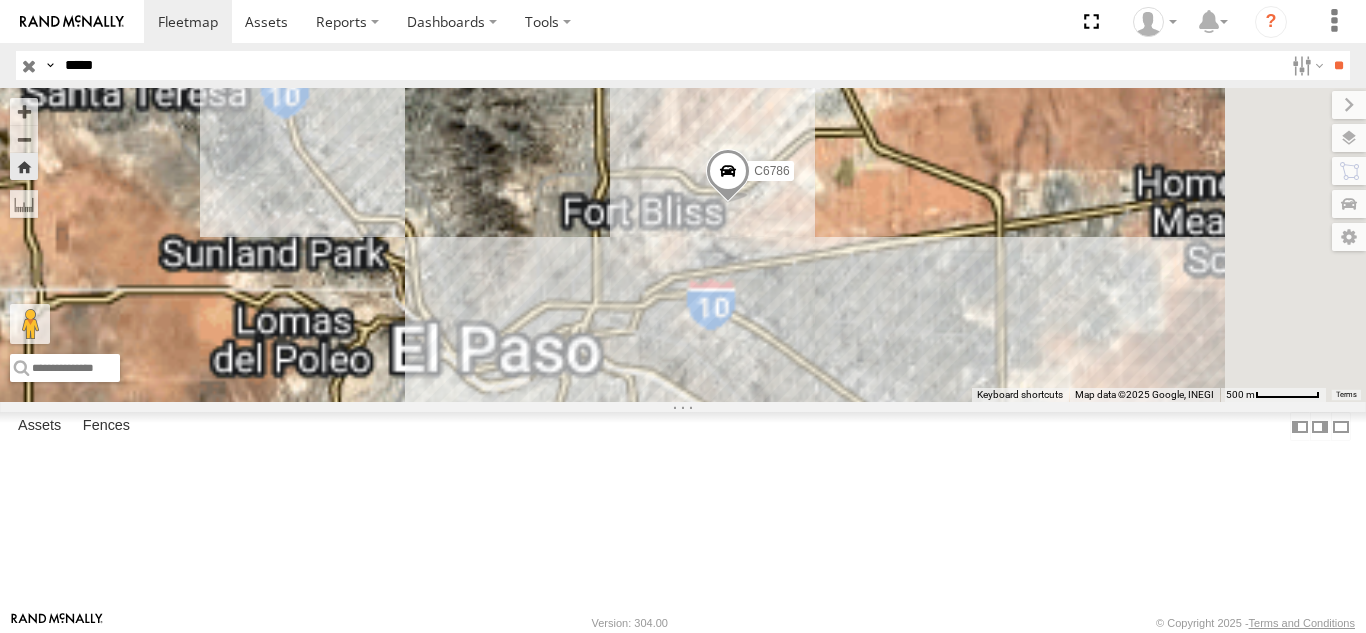 click on "FOXCONN" at bounding box center (0, 0) 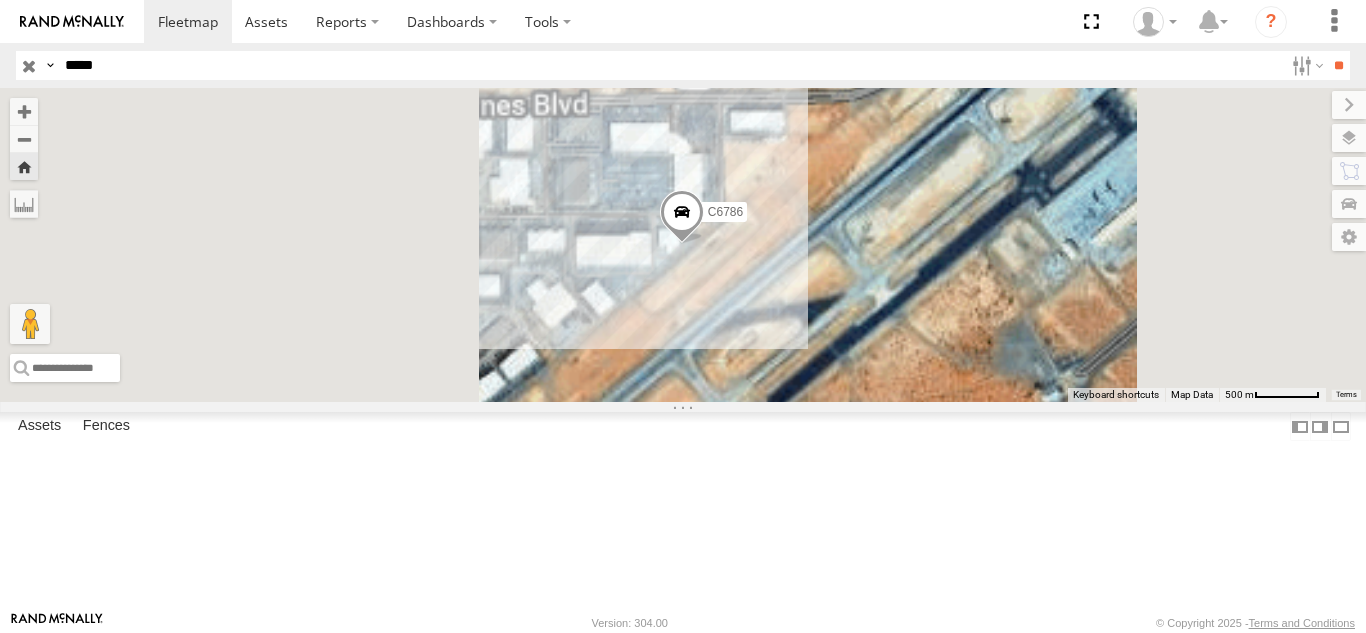 click on "*****" at bounding box center (670, 65) 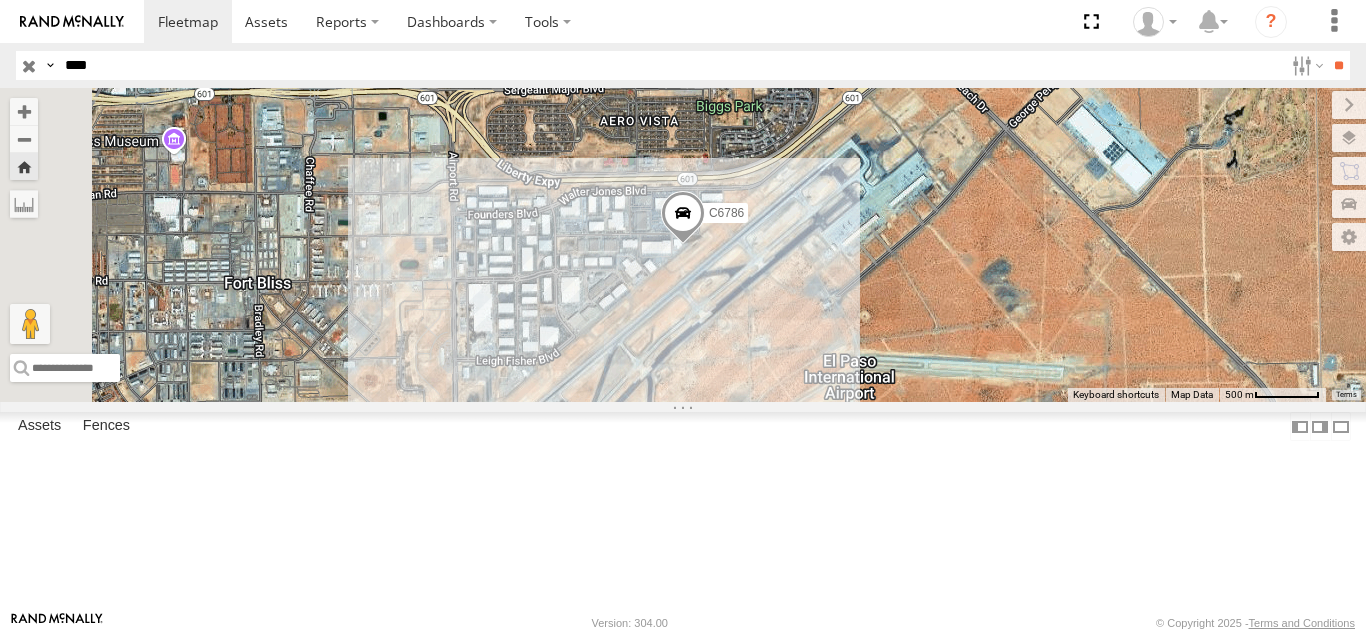 click on "**" at bounding box center (1338, 65) 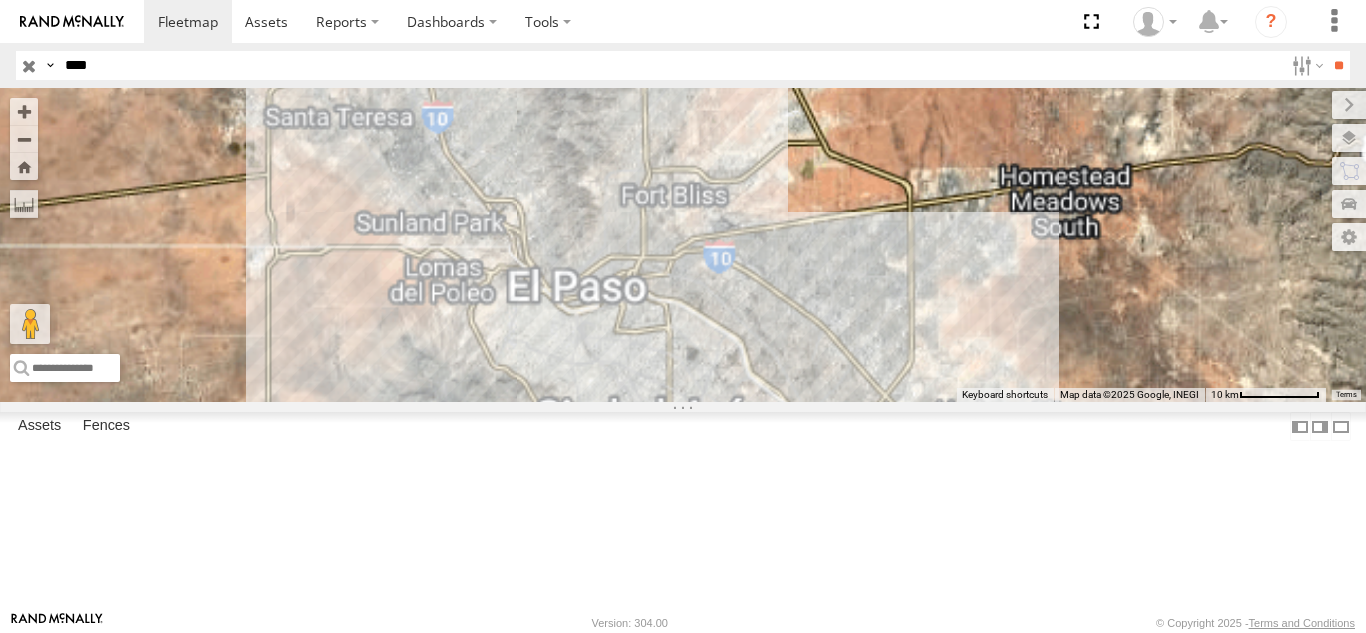 click on "7937
FOXCONN" at bounding box center (0, 0) 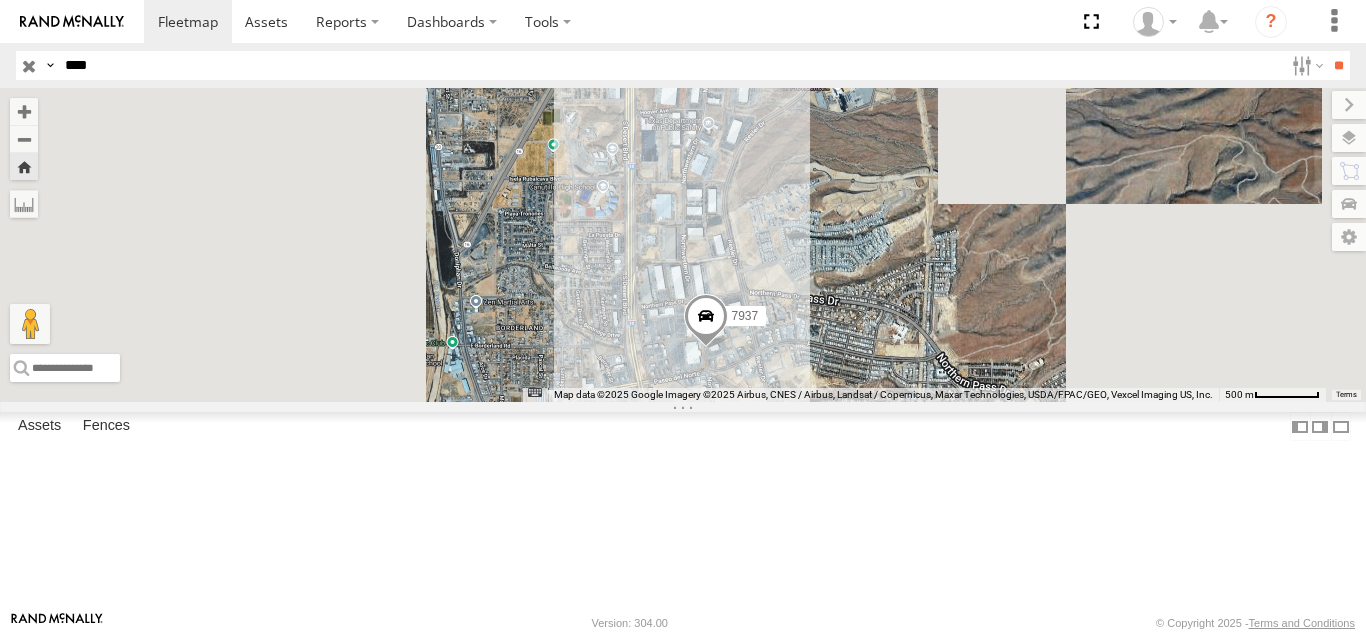 click on "****" at bounding box center [670, 65] 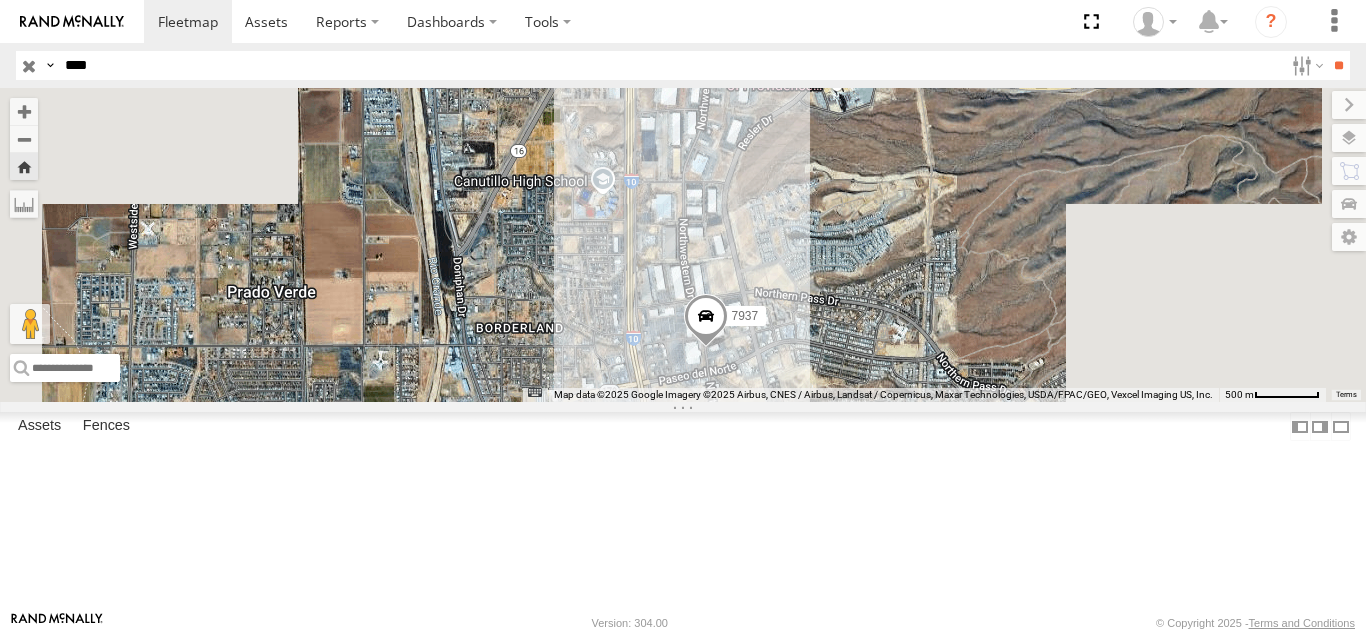 click on "****" at bounding box center (670, 65) 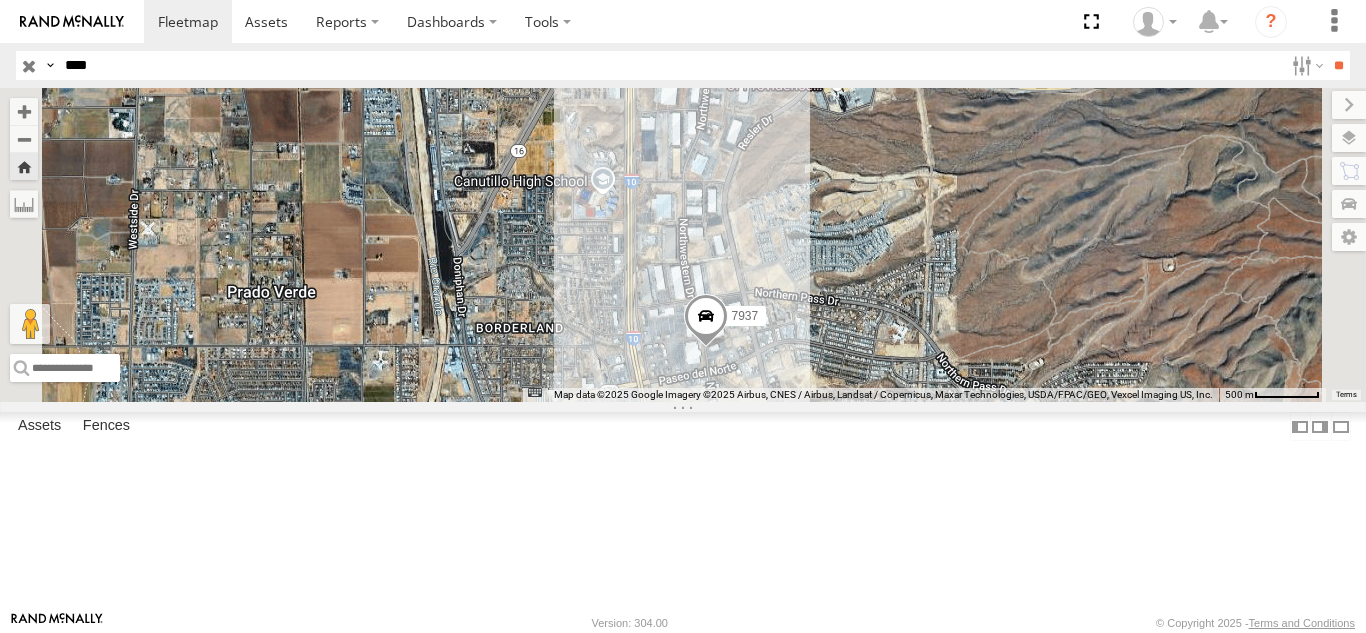 click on "**" at bounding box center (1338, 65) 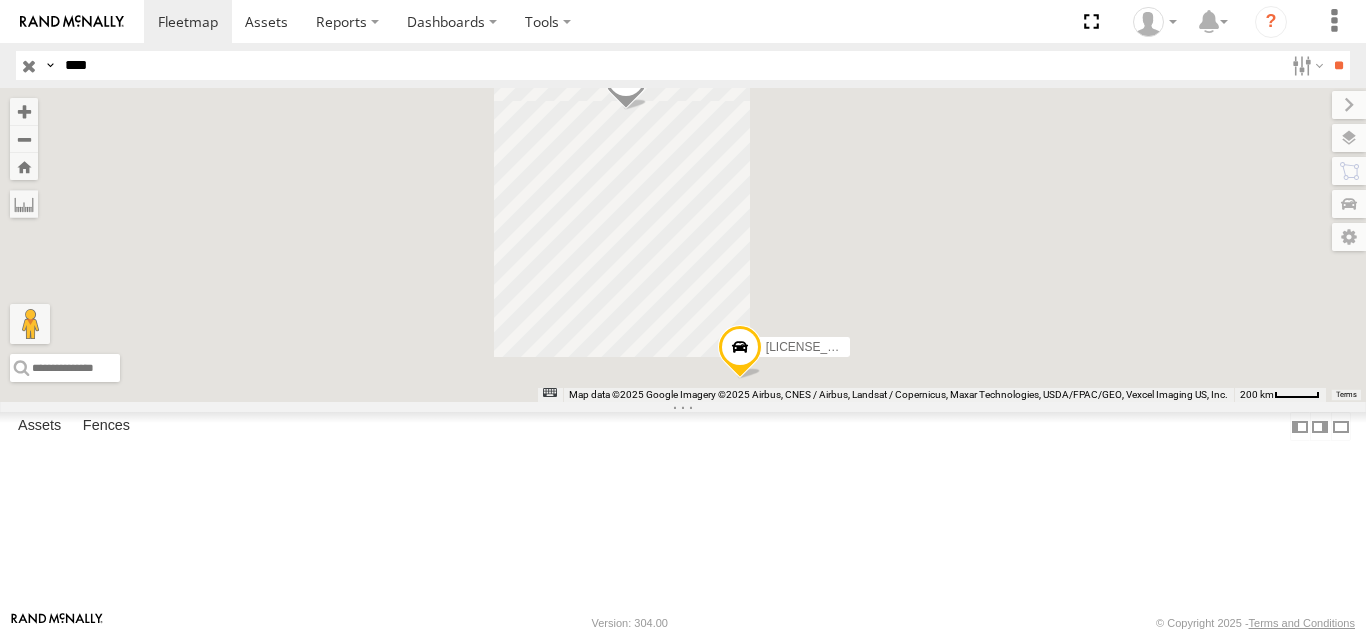 click on "FOXCONN" at bounding box center [0, 0] 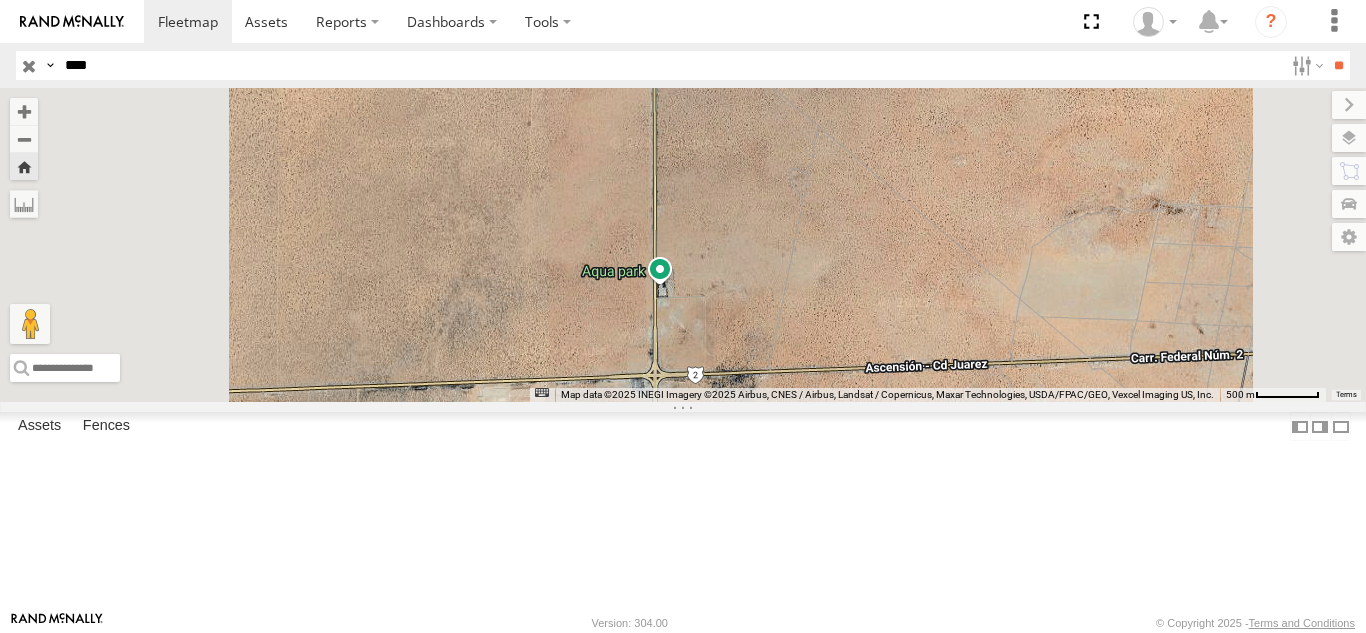 click on "****" at bounding box center (670, 65) 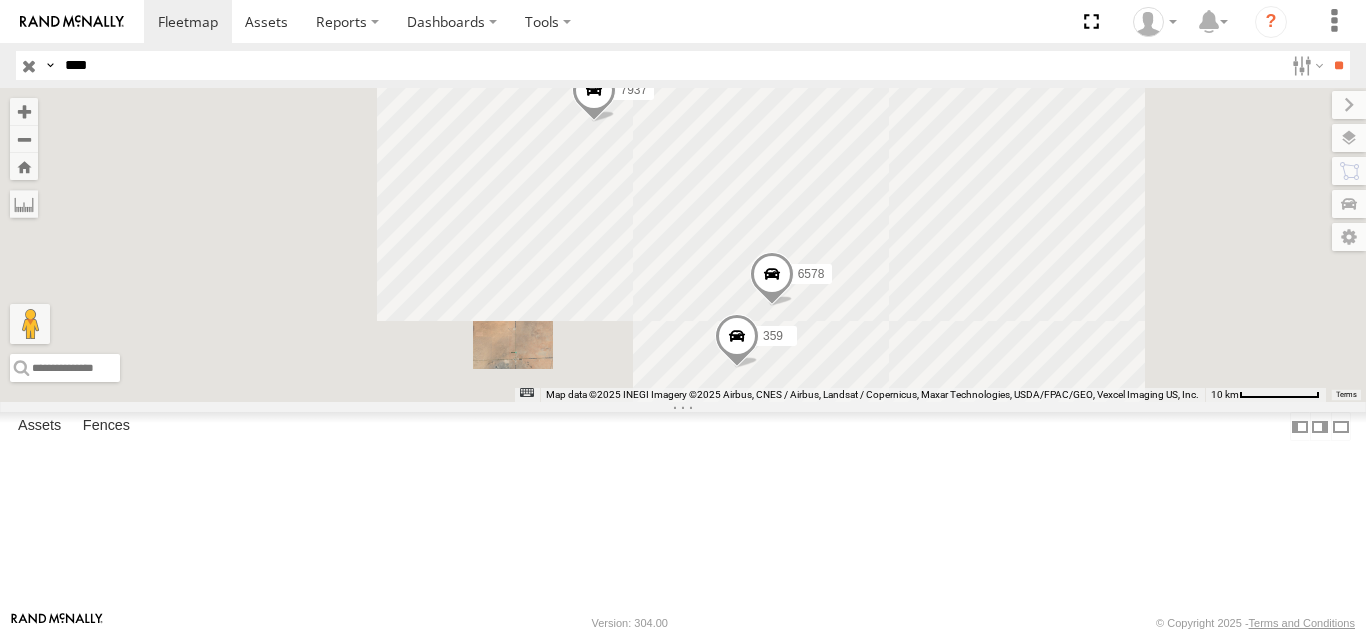 click on "359" at bounding box center (0, 0) 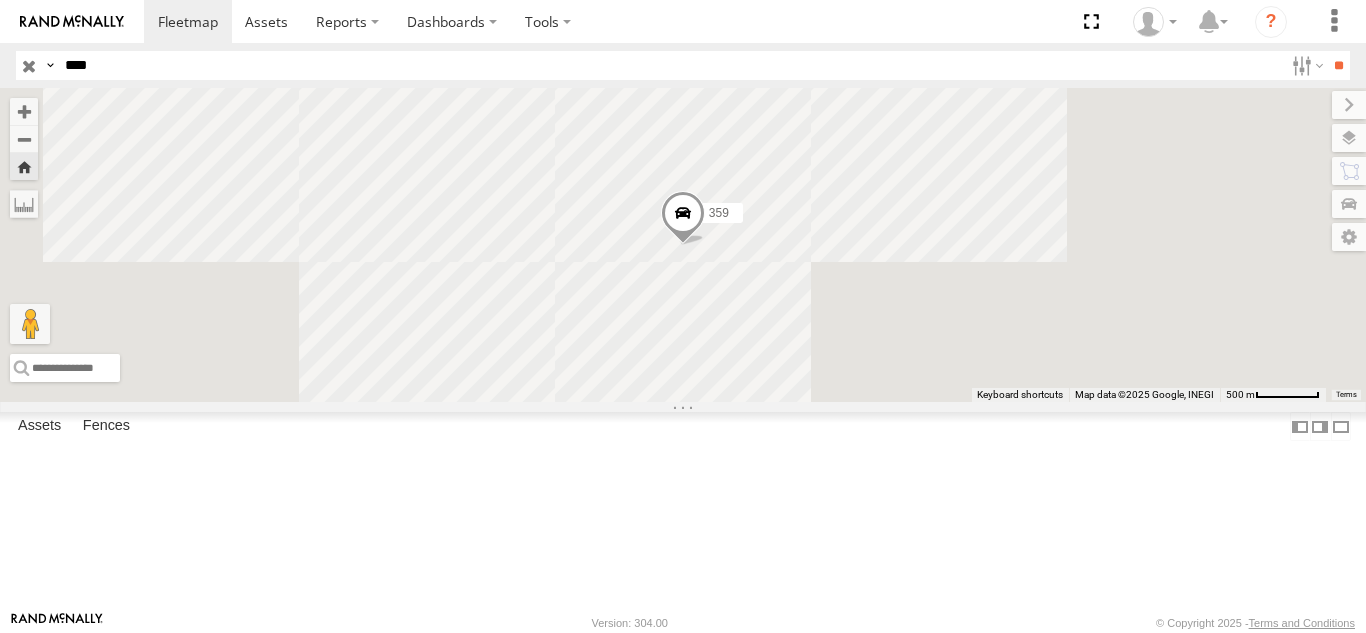click on "FOXCONN" at bounding box center [0, 0] 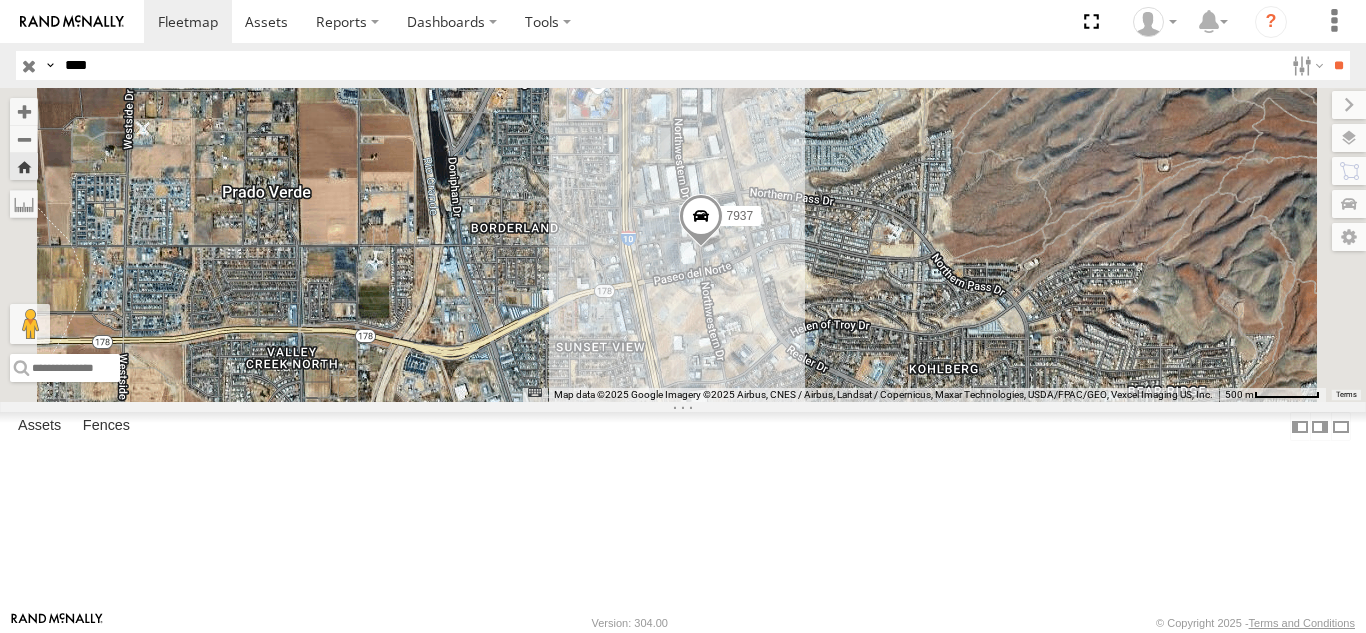 click on "****" at bounding box center [670, 65] 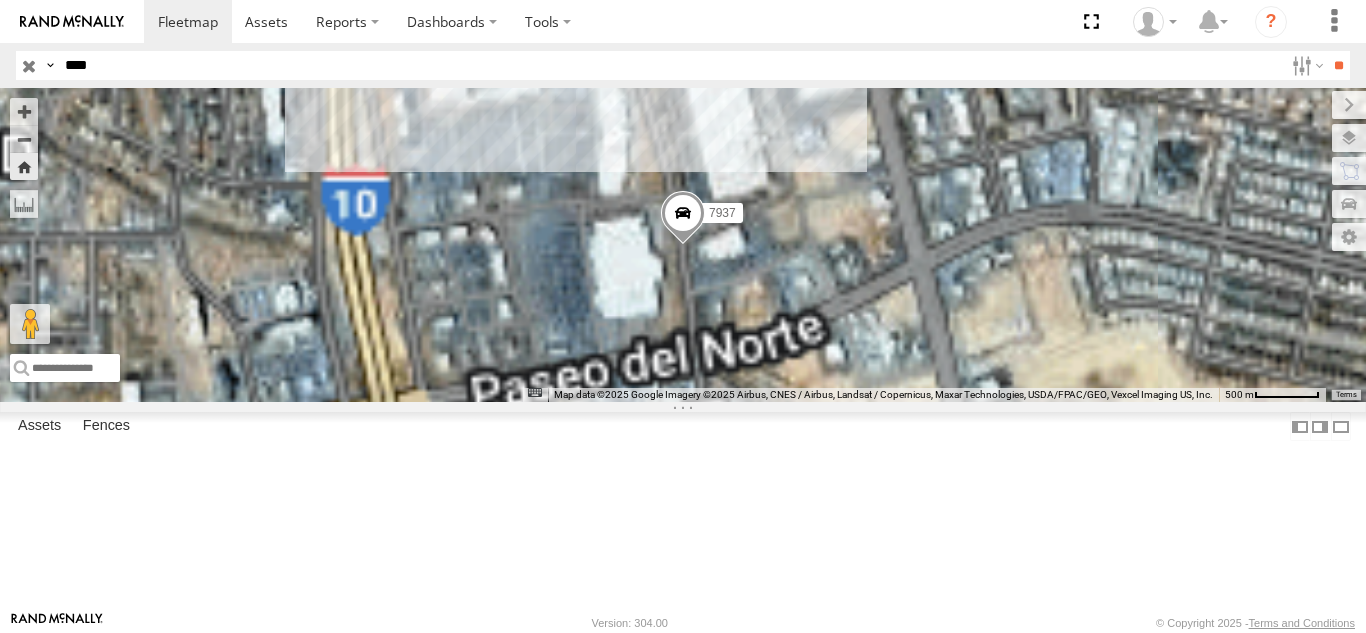 click on "****" at bounding box center [670, 65] 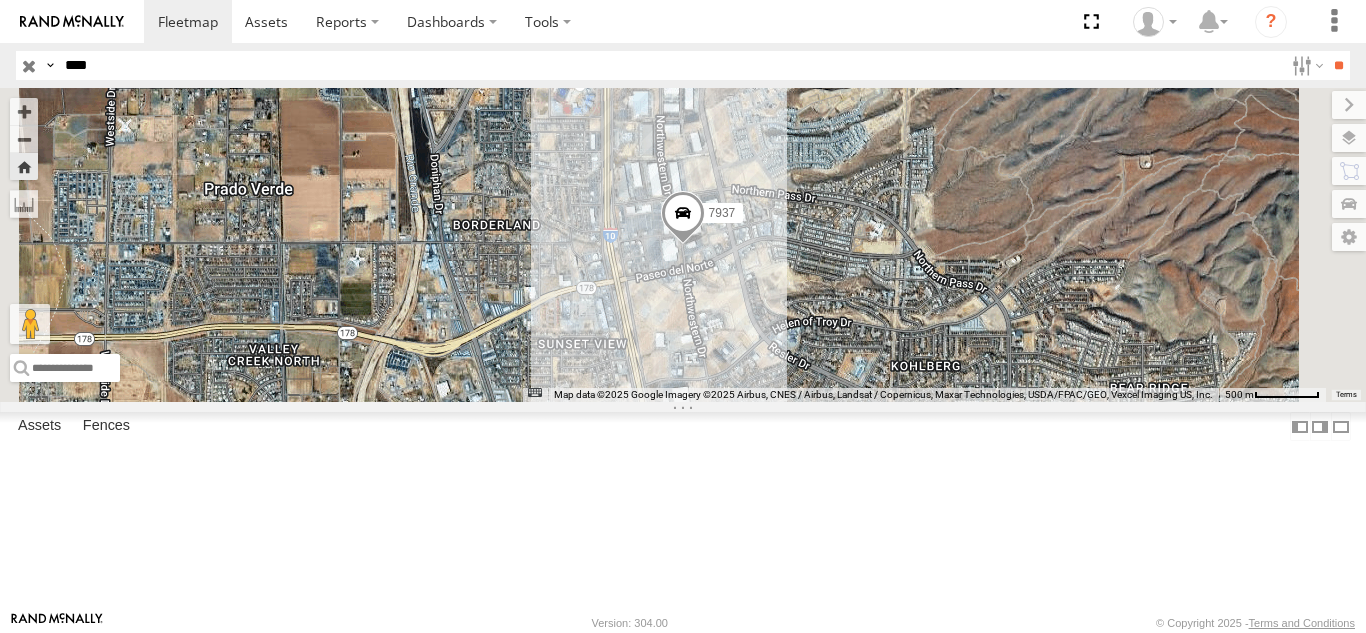 click on "**" at bounding box center [1338, 65] 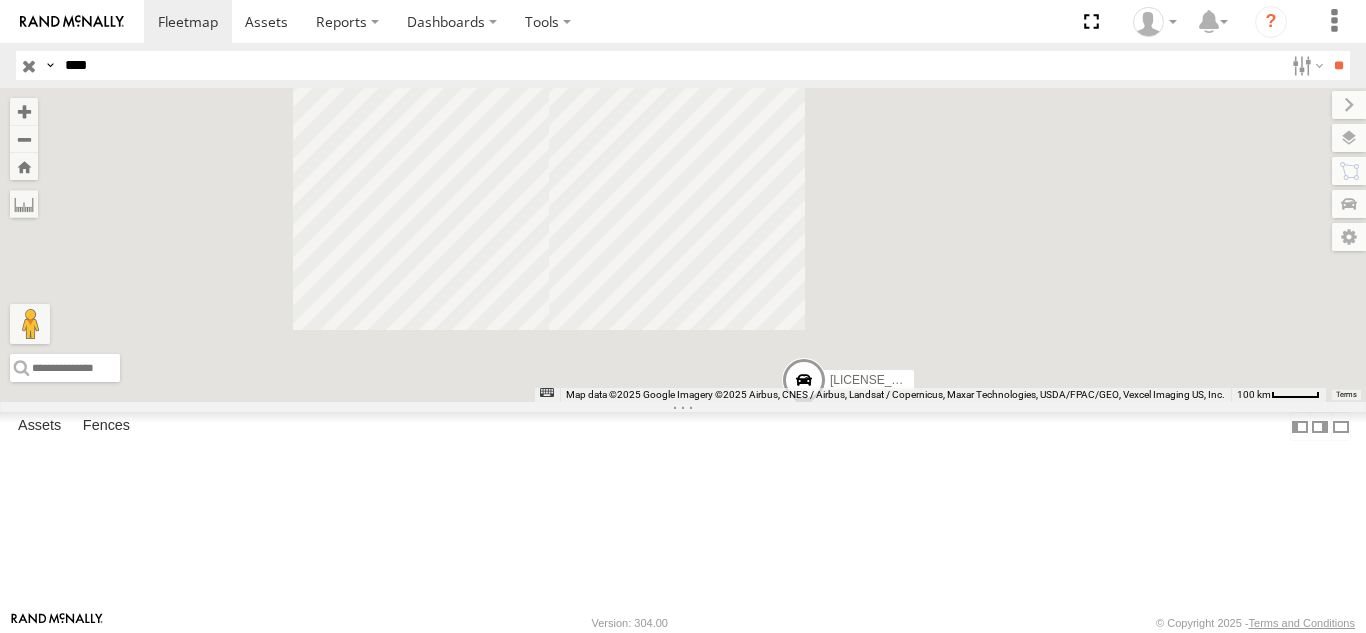 click on "8690" at bounding box center (0, 0) 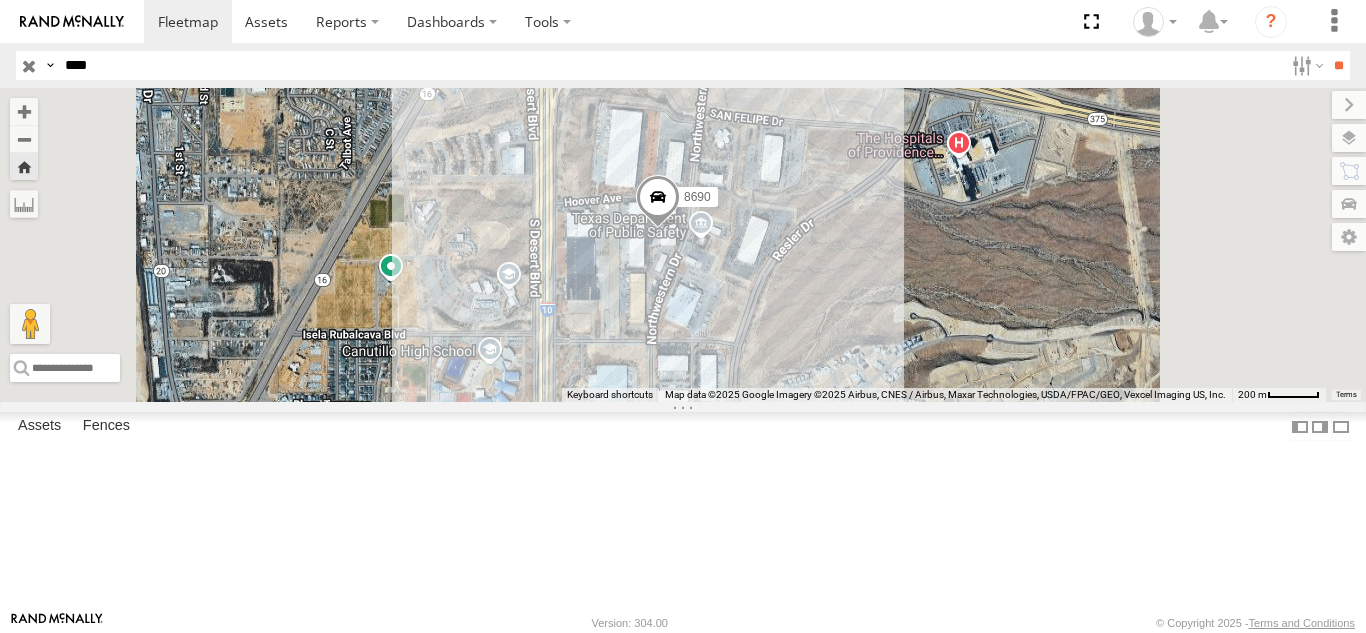 click on "****" at bounding box center [670, 65] 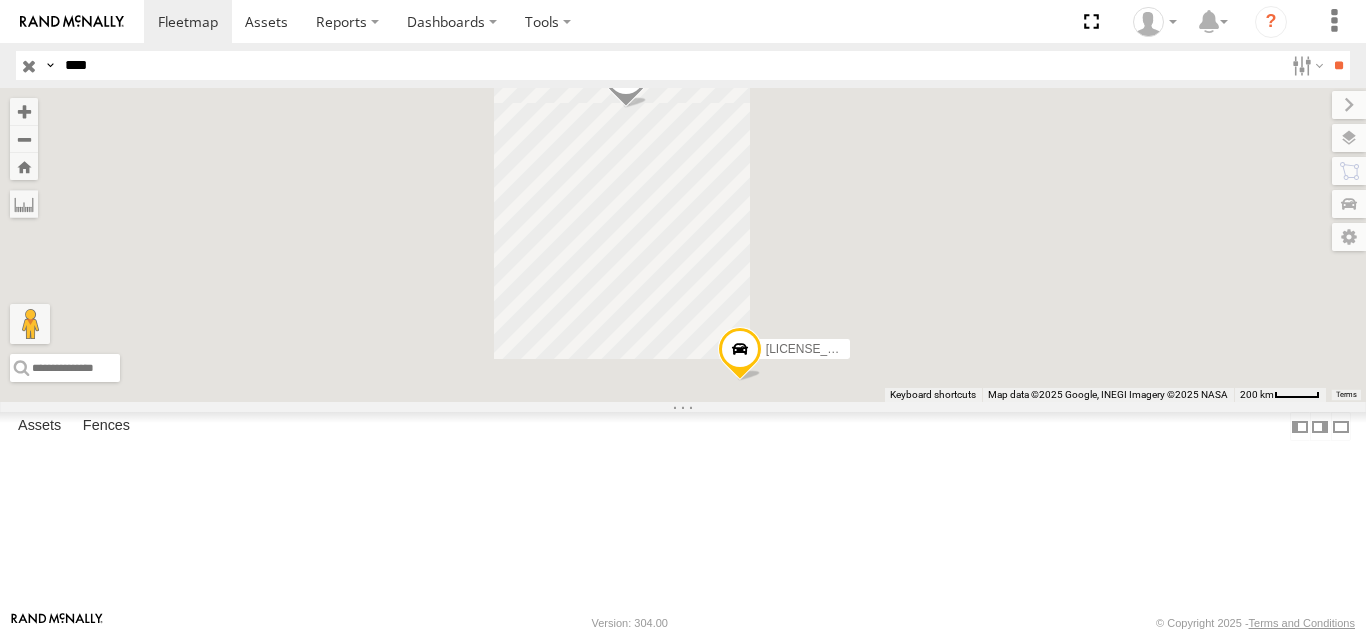 click on "2841" at bounding box center (0, 0) 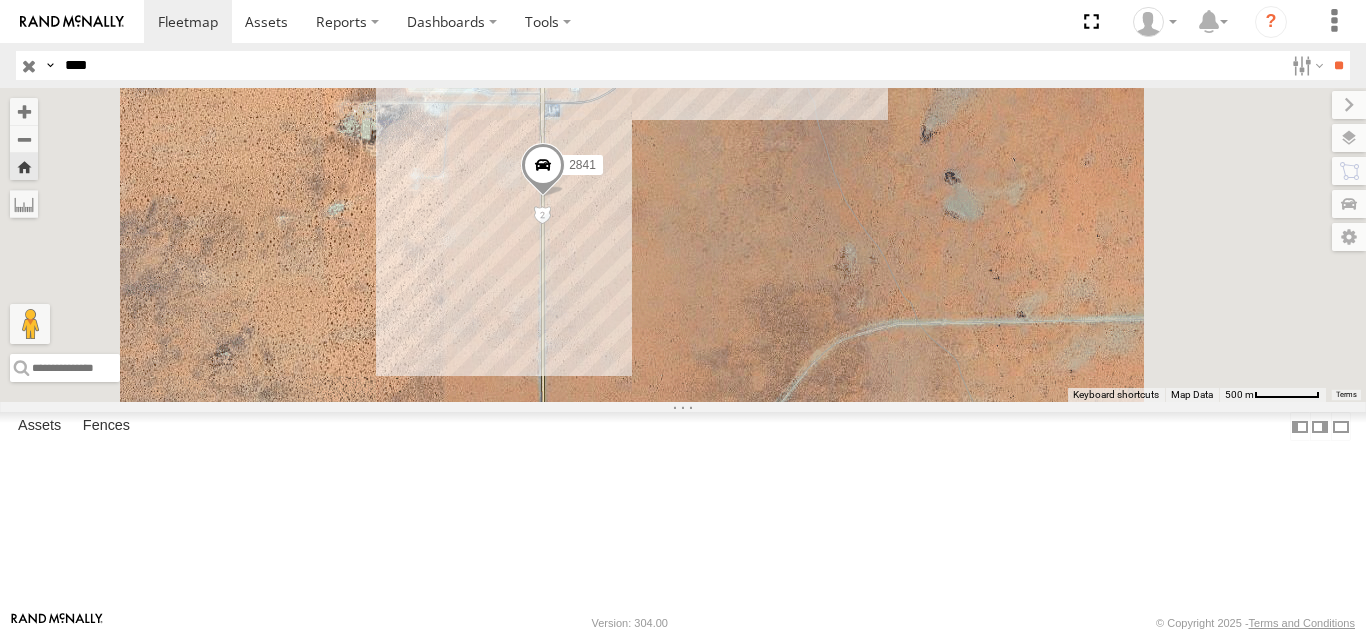 click on "****" at bounding box center [670, 65] 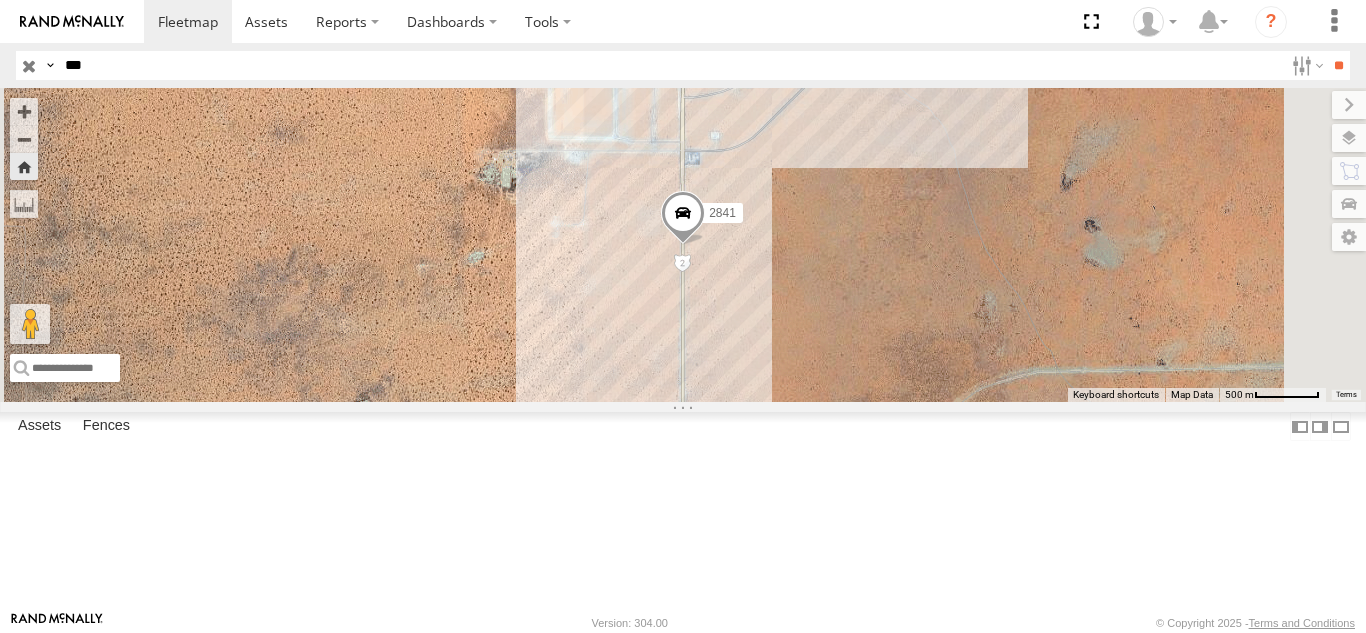 click on "**" at bounding box center (1338, 65) 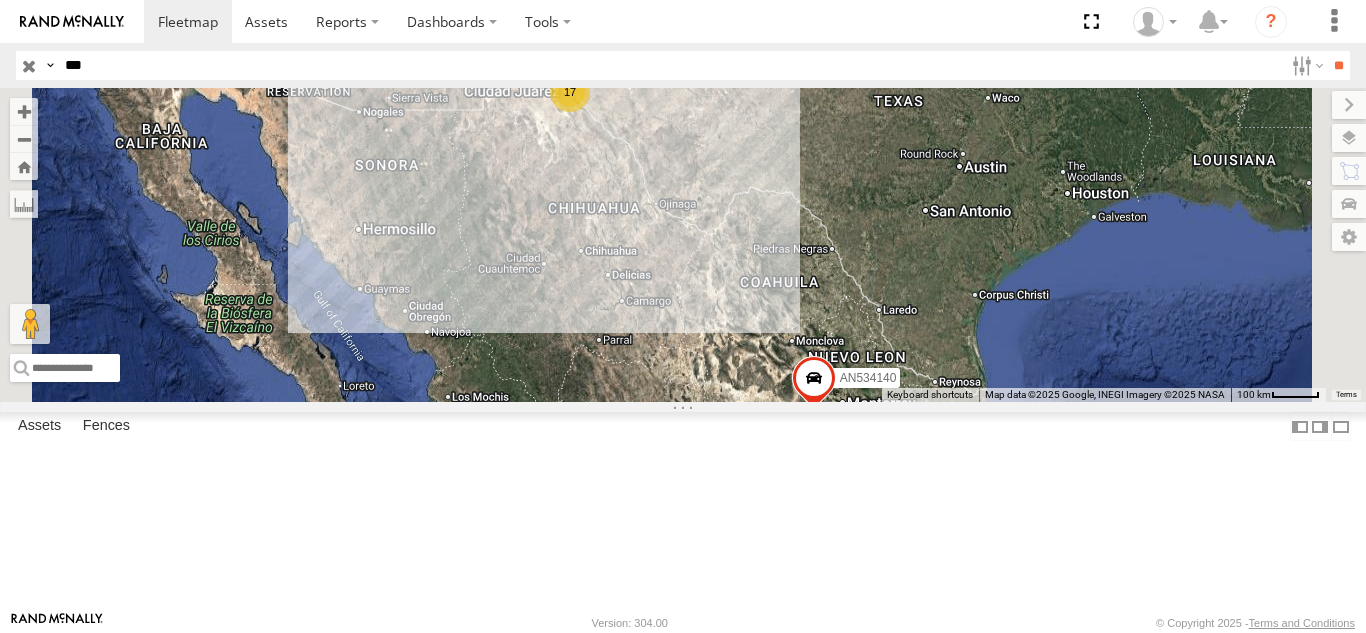 click on "112" at bounding box center (0, 0) 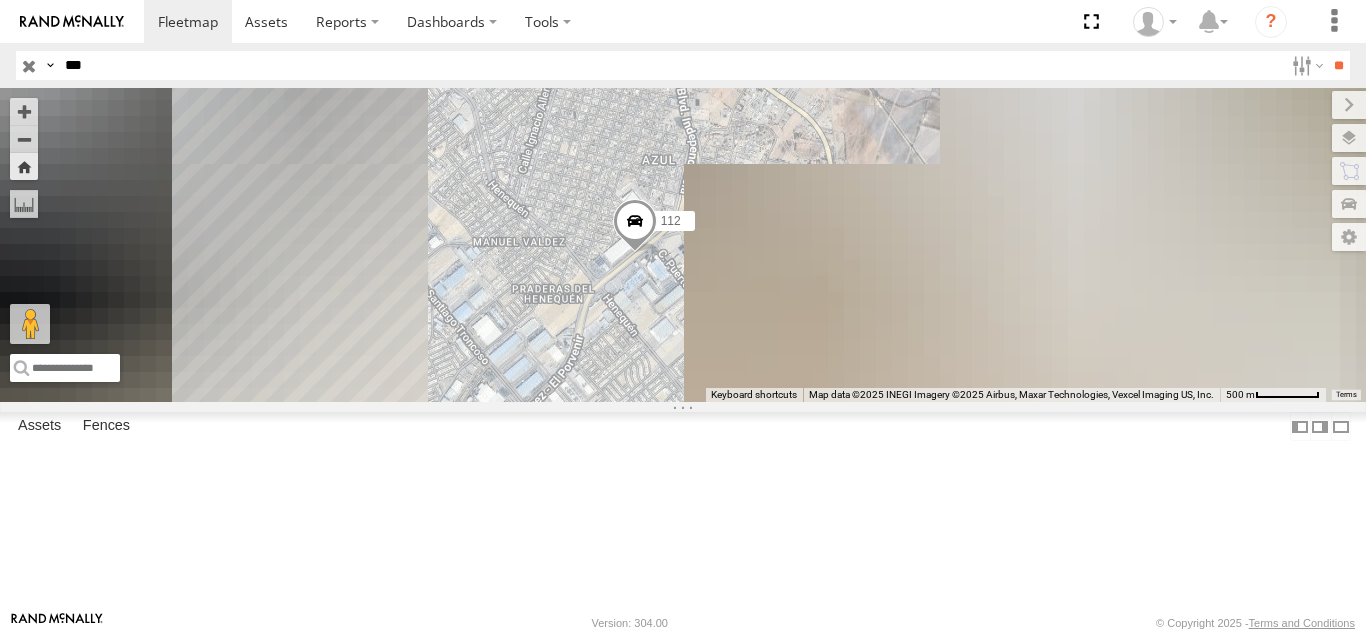 click on "***" at bounding box center (670, 65) 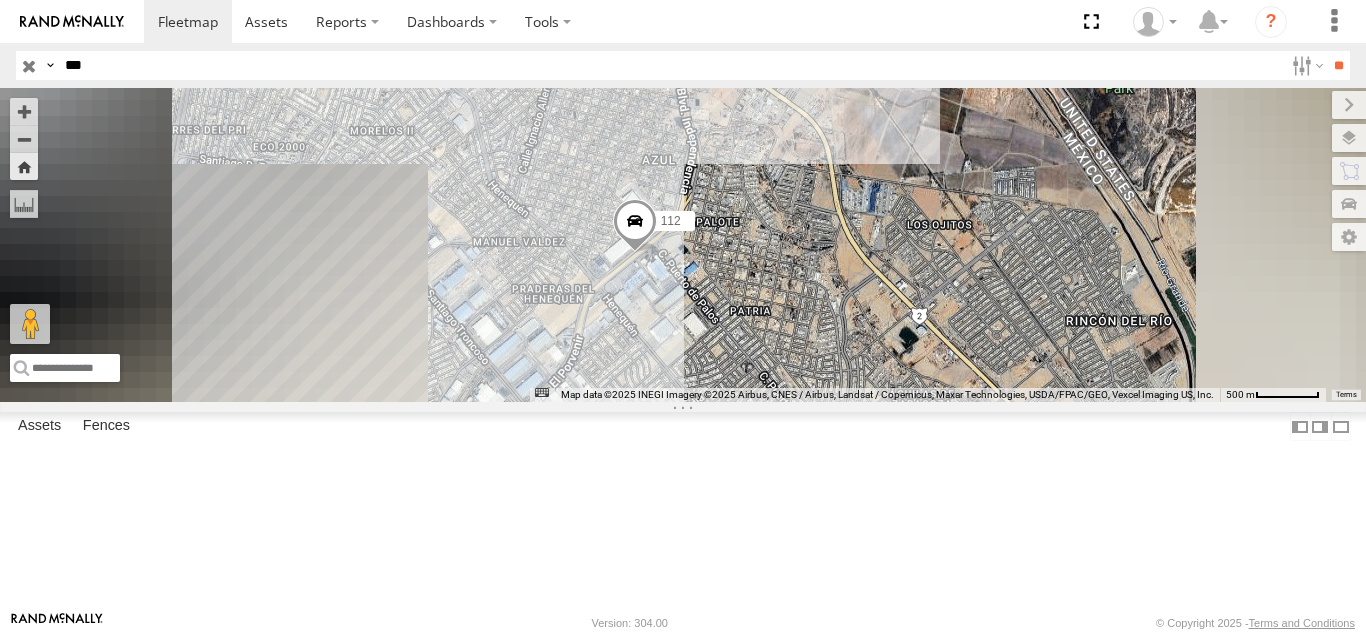 click on "***" at bounding box center [670, 65] 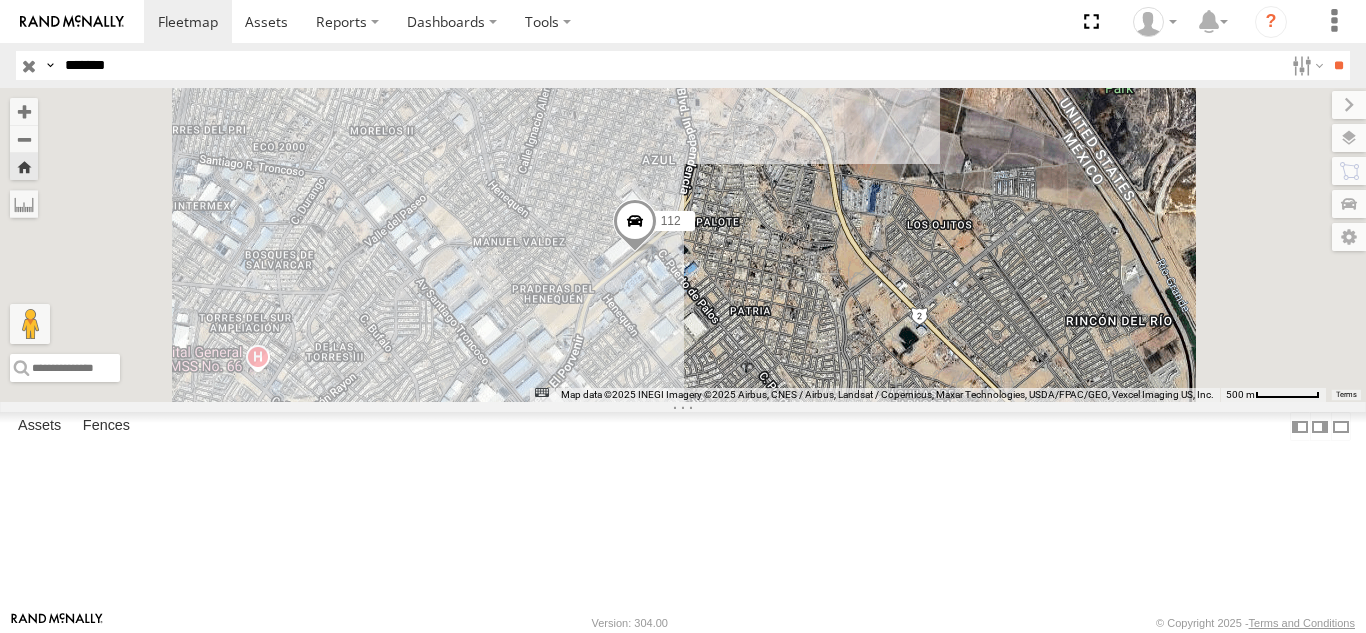 click on "**" at bounding box center [1338, 65] 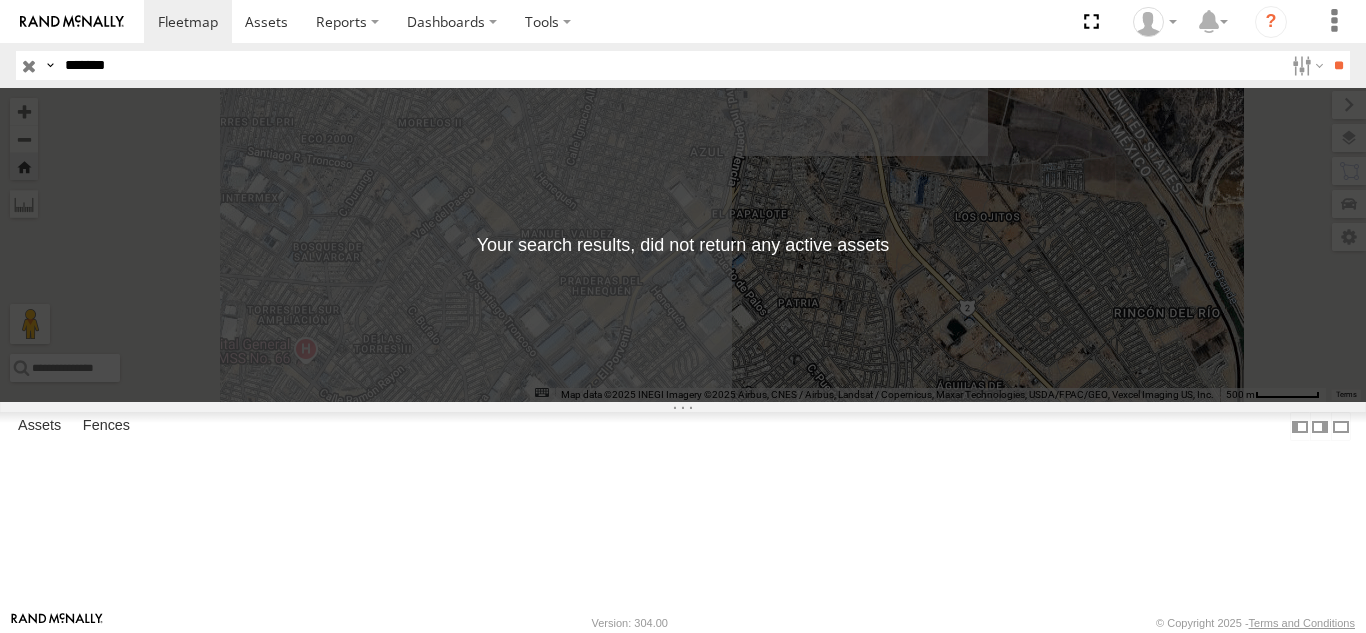 click on "*******" at bounding box center (670, 65) 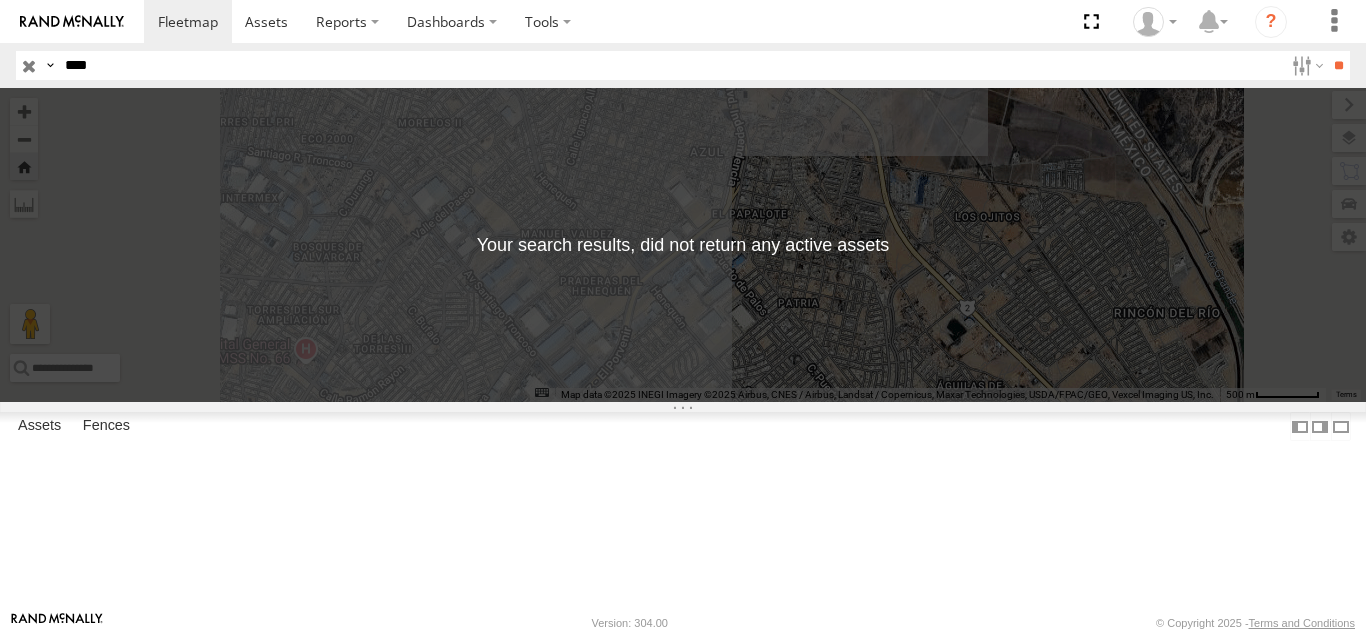 click on "**" at bounding box center (1338, 65) 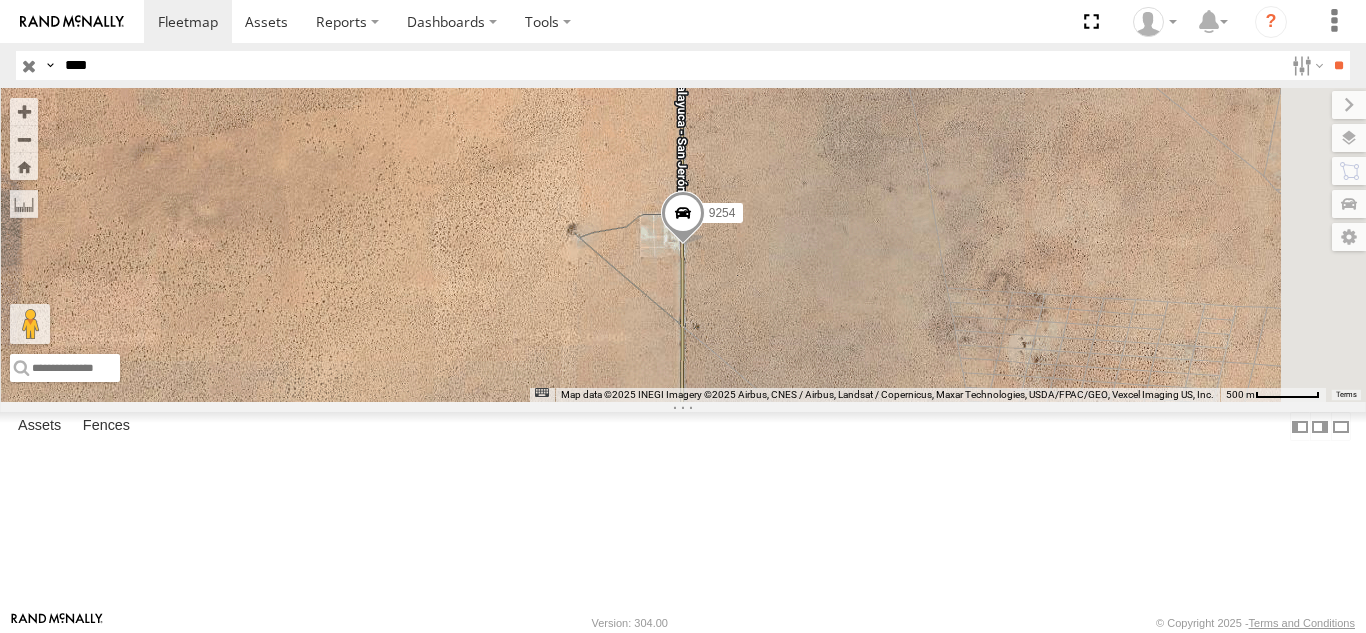 click on "FOXCONN" at bounding box center (0, 0) 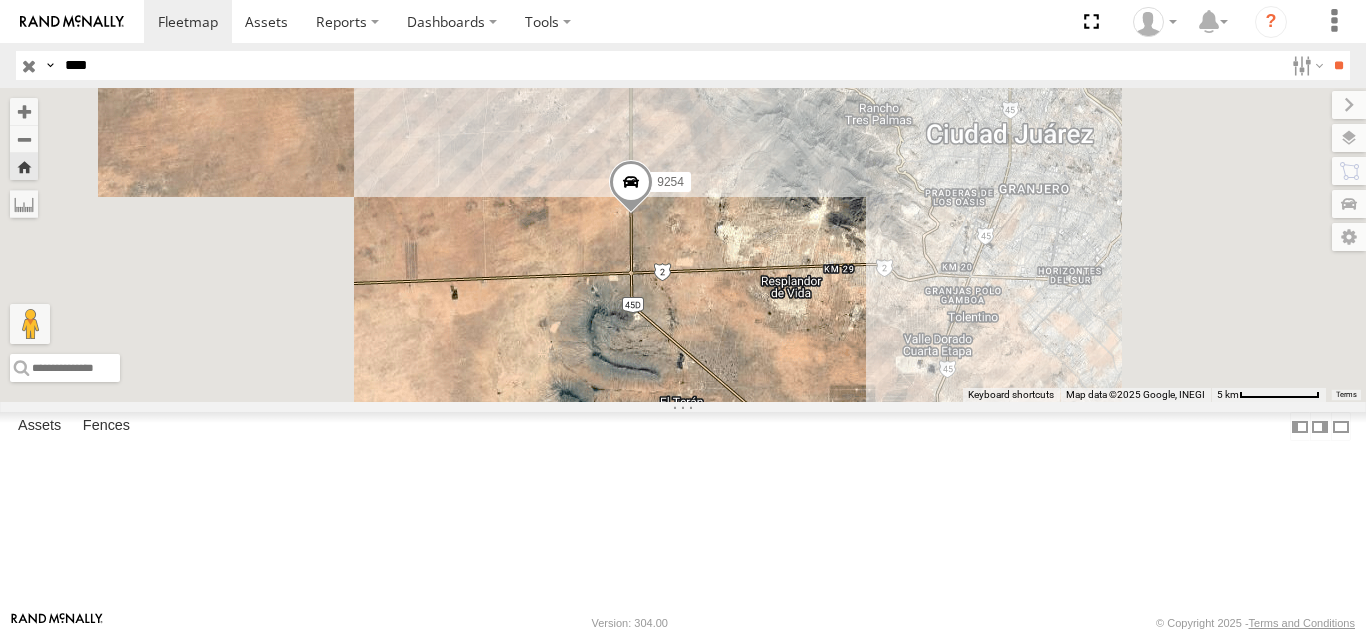 drag, startPoint x: 788, startPoint y: 226, endPoint x: 774, endPoint y: 295, distance: 70.40597 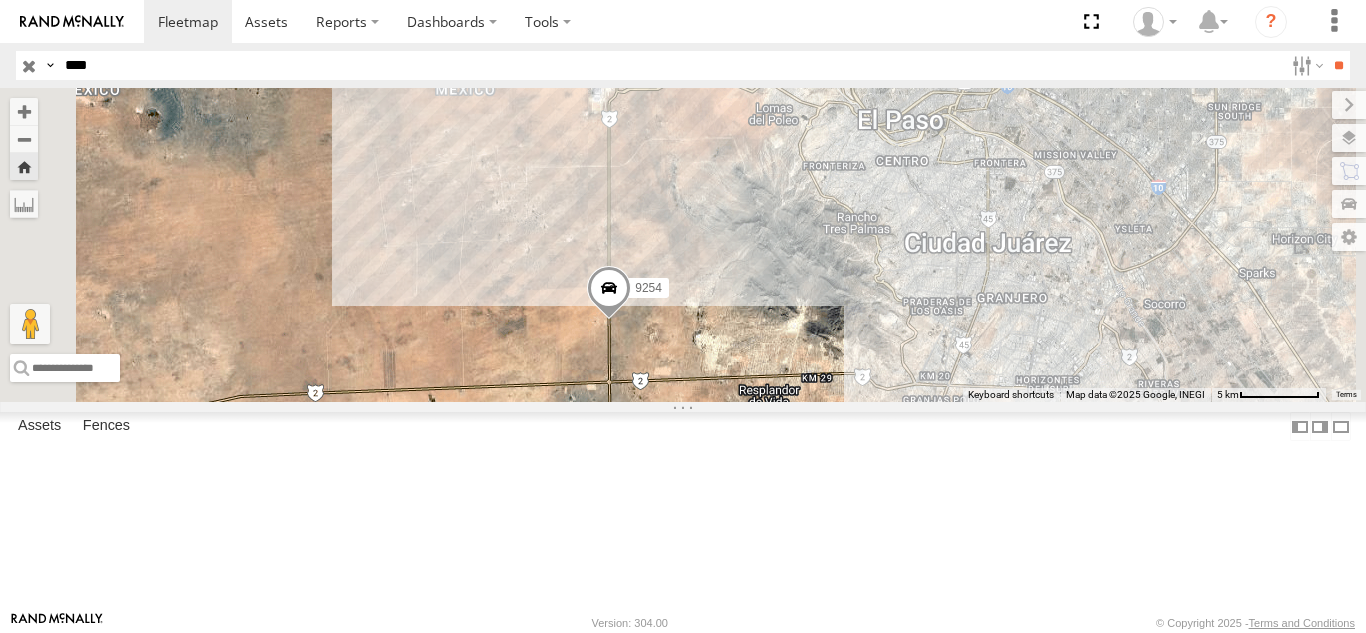 click on "****" at bounding box center [670, 65] 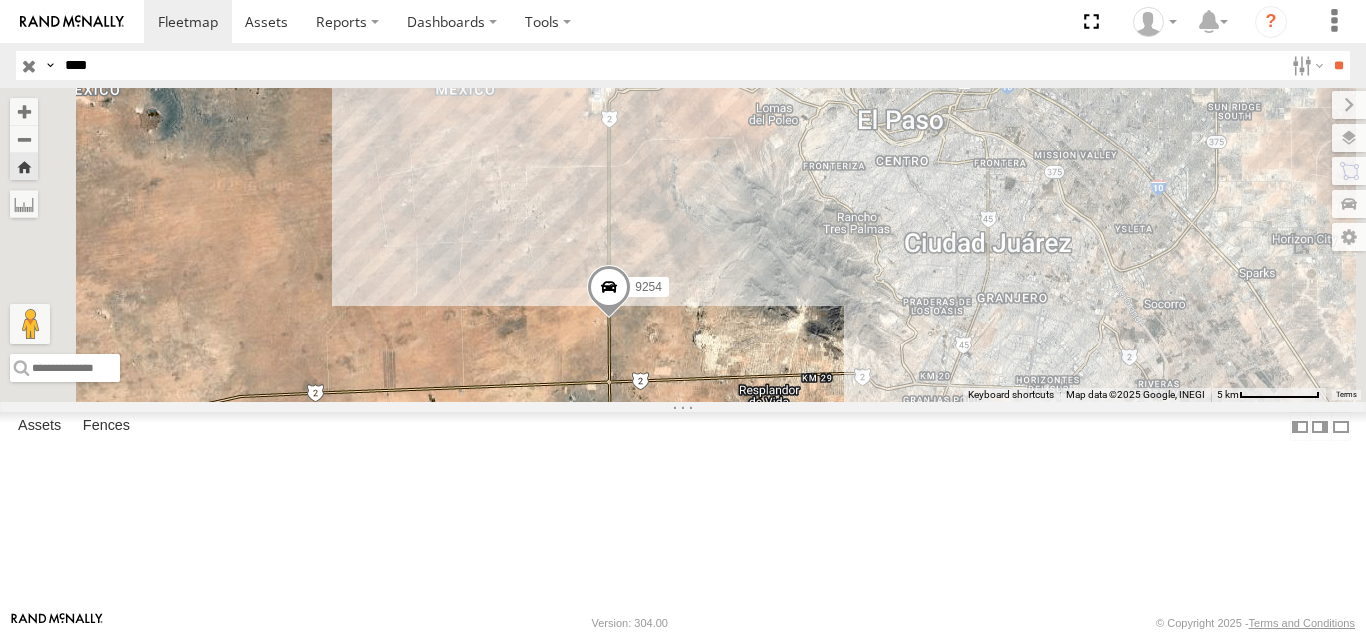 click on "**" at bounding box center (1338, 65) 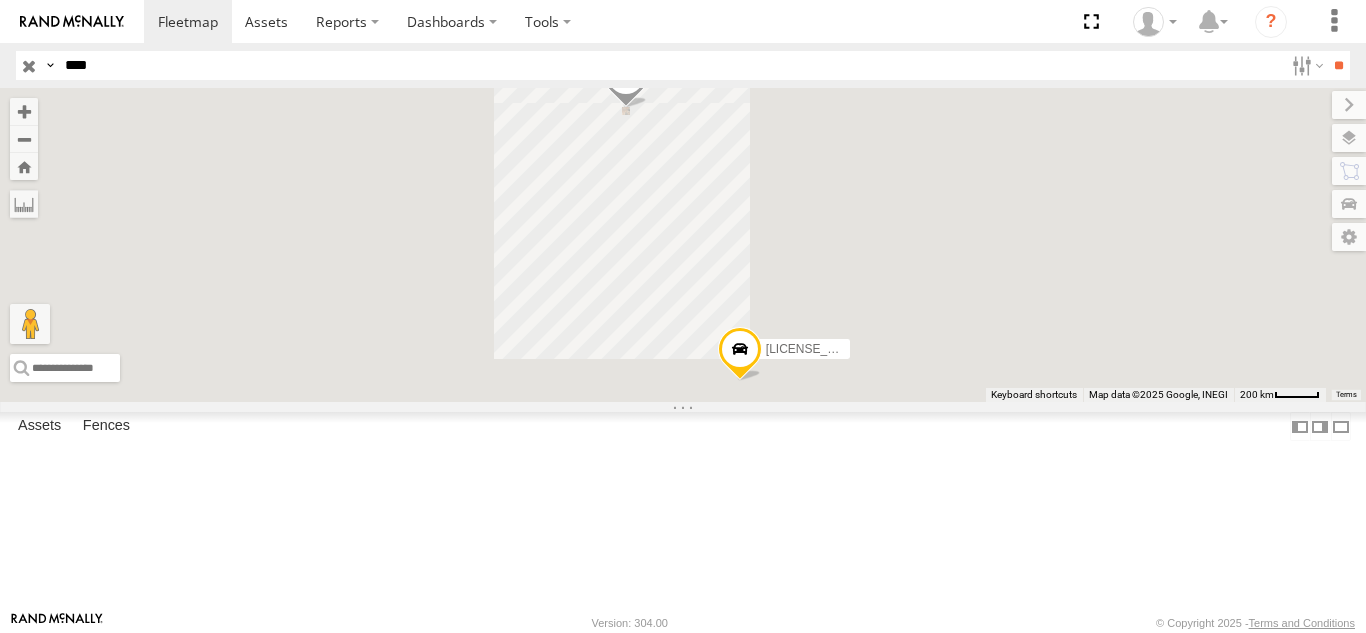 click on "FOXCONN" at bounding box center [0, 0] 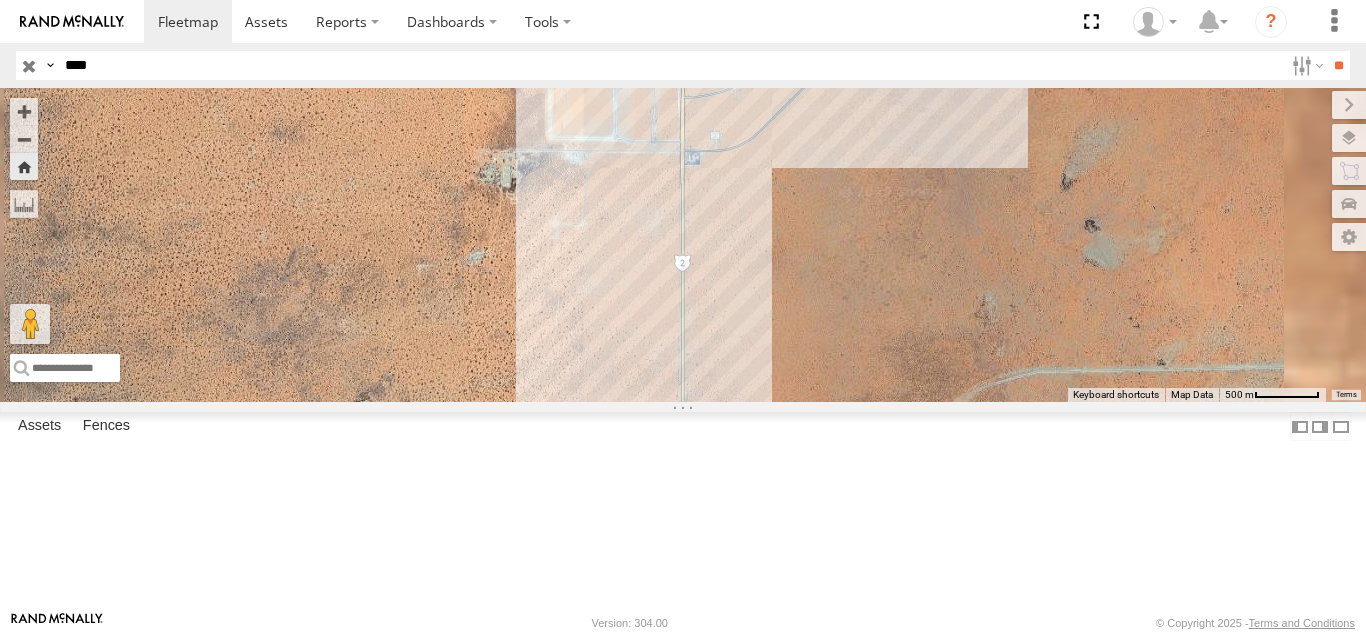 click on "****" at bounding box center [670, 65] 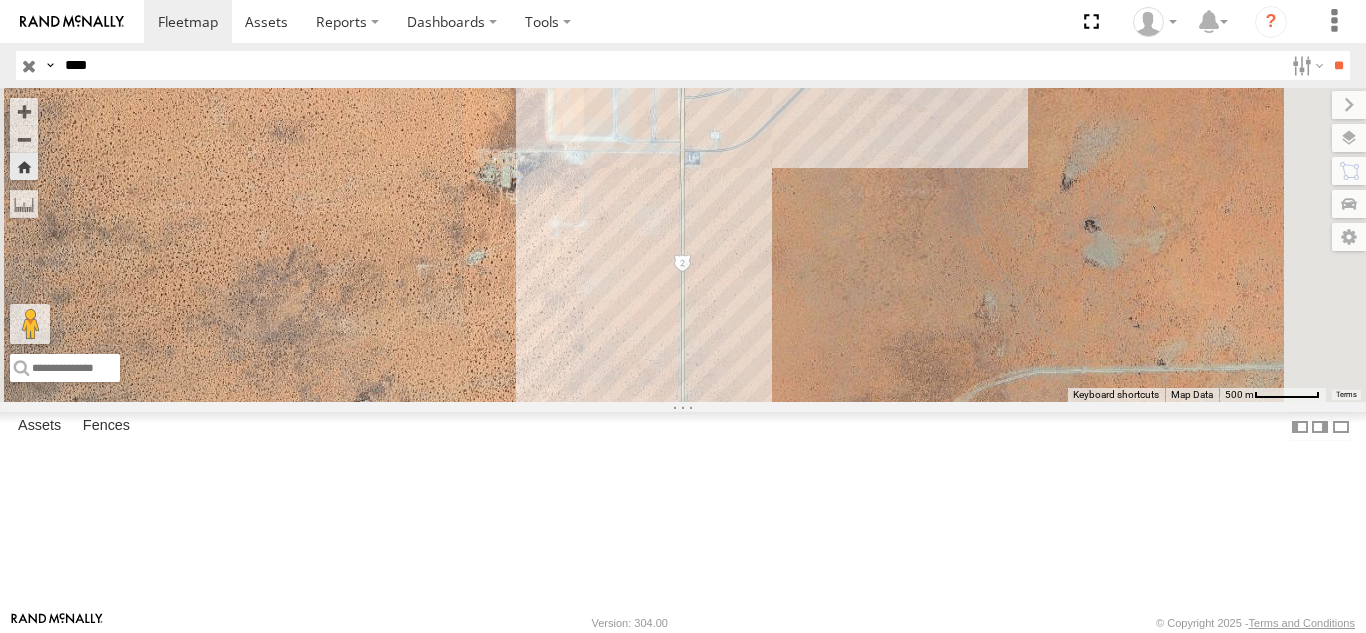 click on "****" at bounding box center (670, 65) 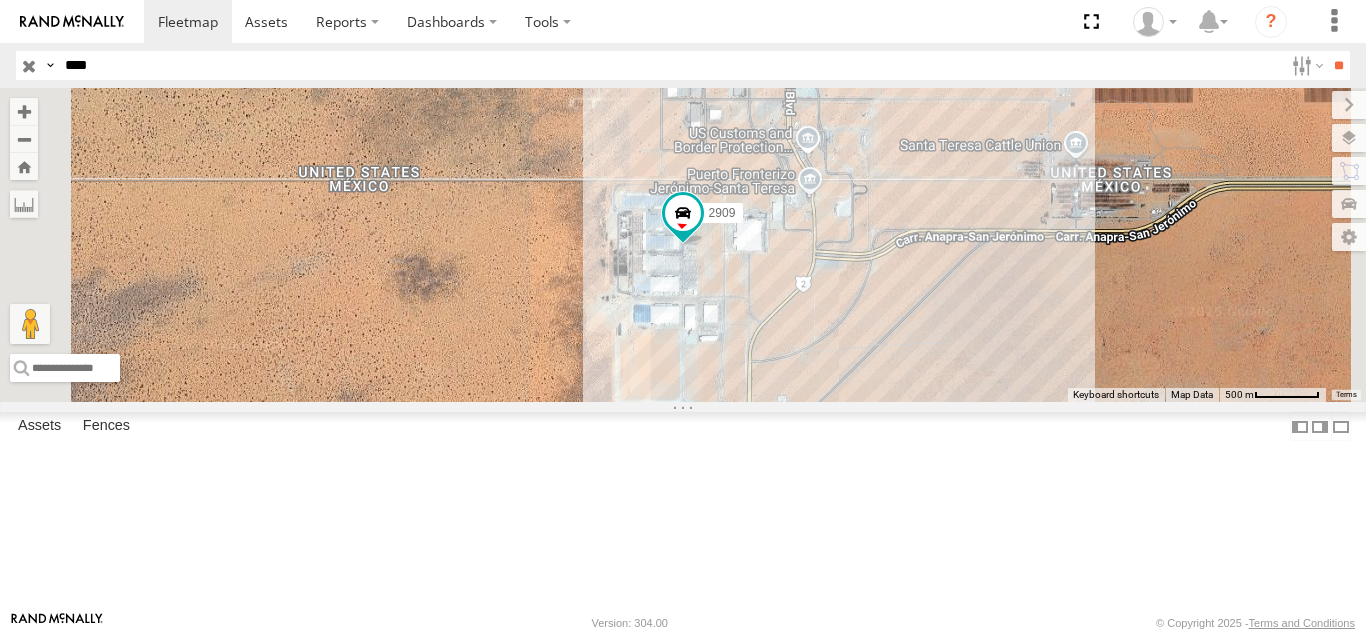 click on "FOXCONN" at bounding box center [0, 0] 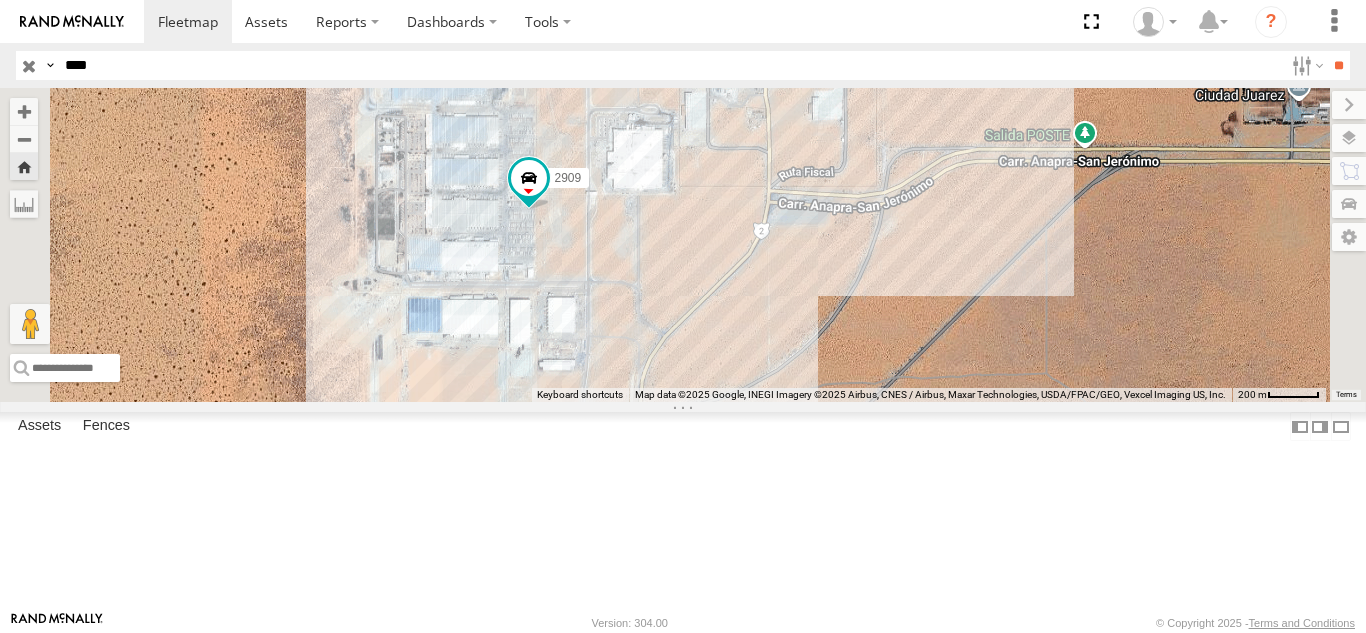 click on "****" at bounding box center [670, 65] 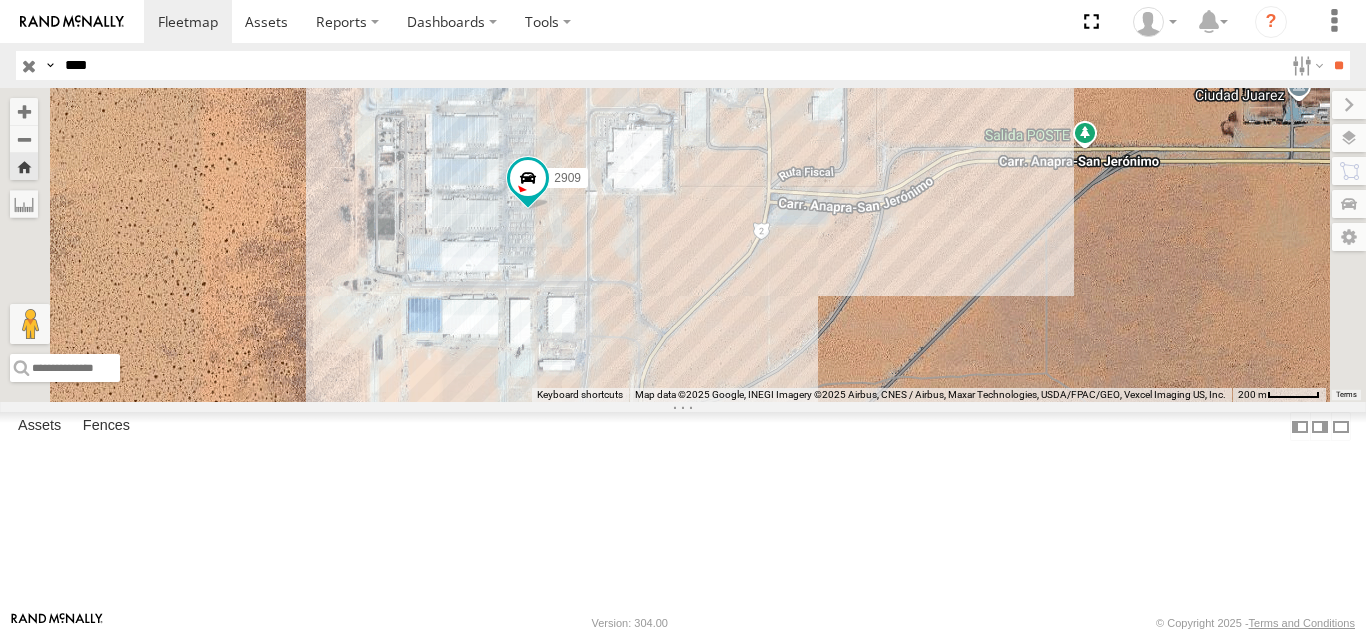 click on "**" at bounding box center (1338, 65) 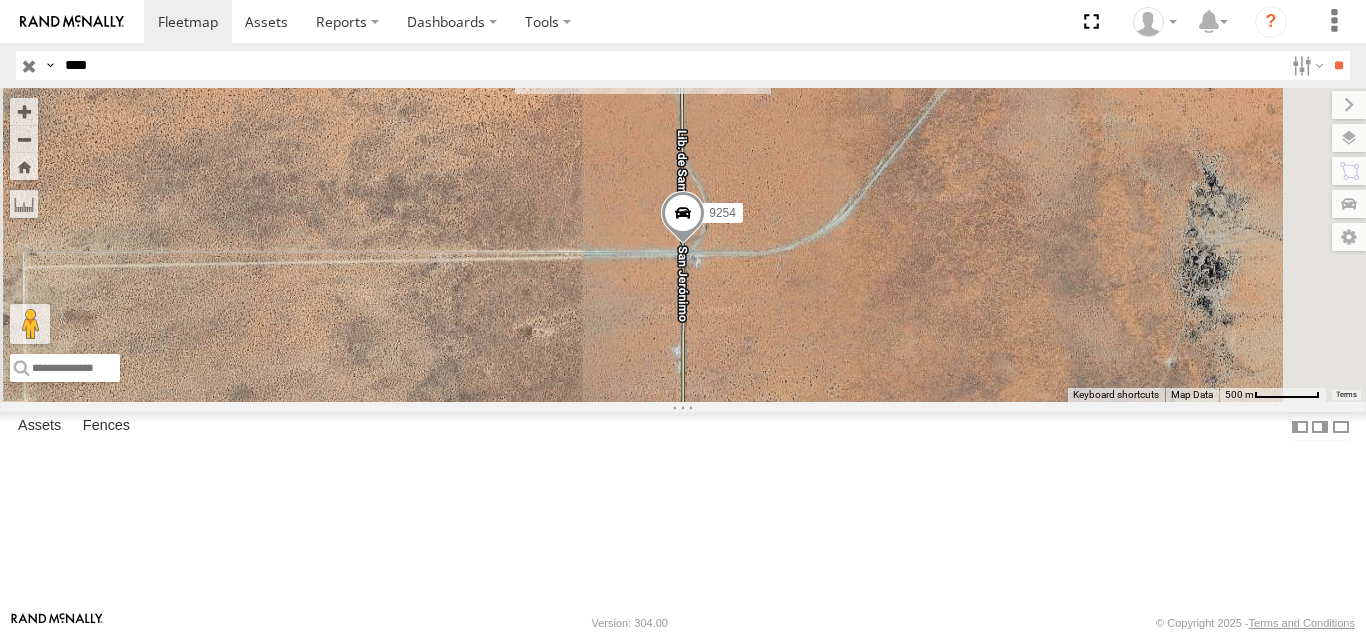 click on "FOXCONN" at bounding box center (0, 0) 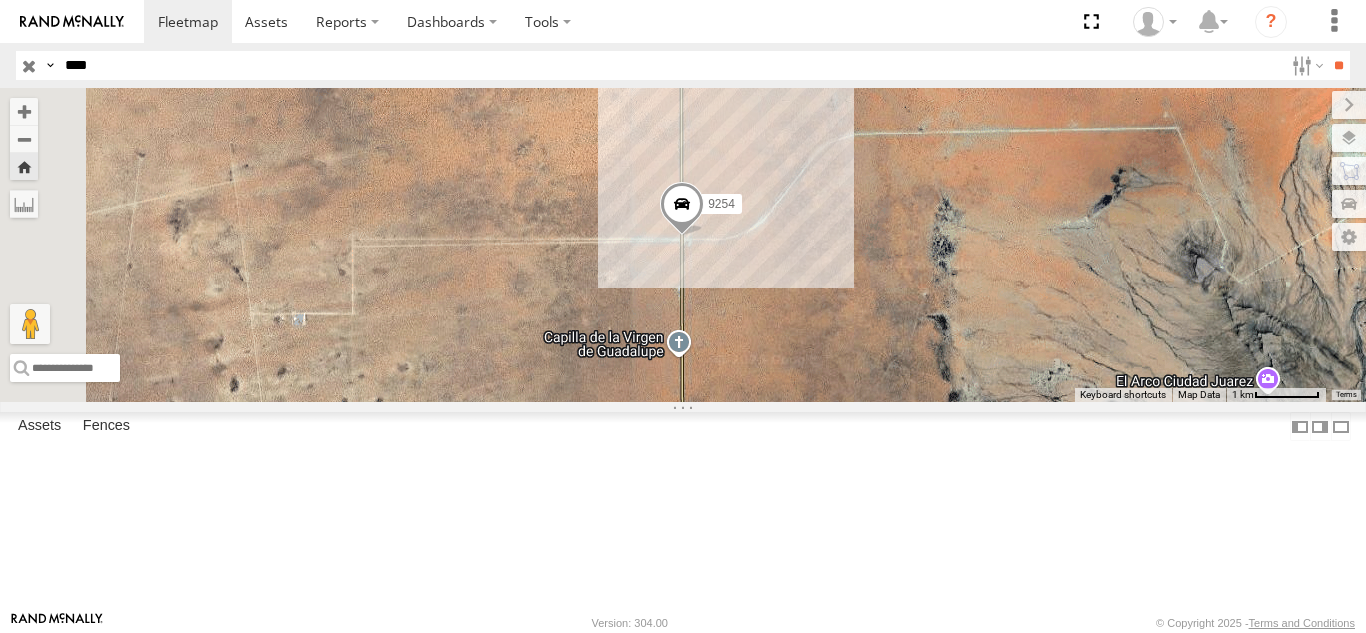 click on "****" at bounding box center (670, 65) 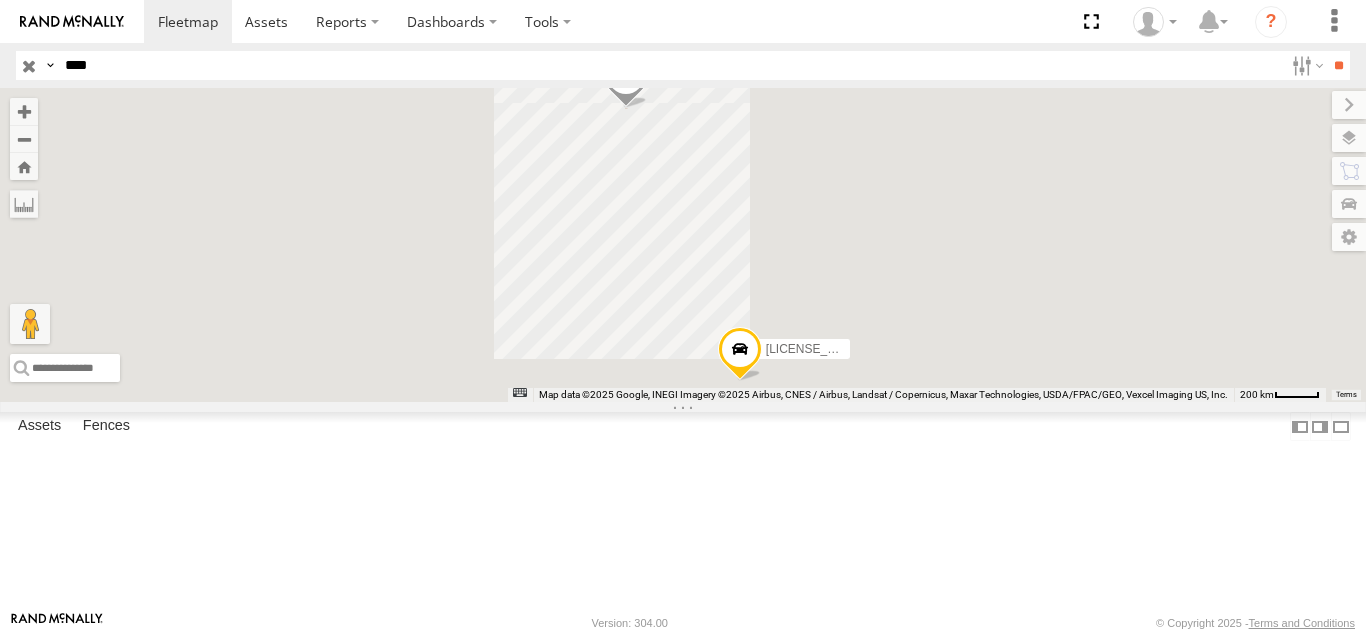 click on "2841" at bounding box center [0, 0] 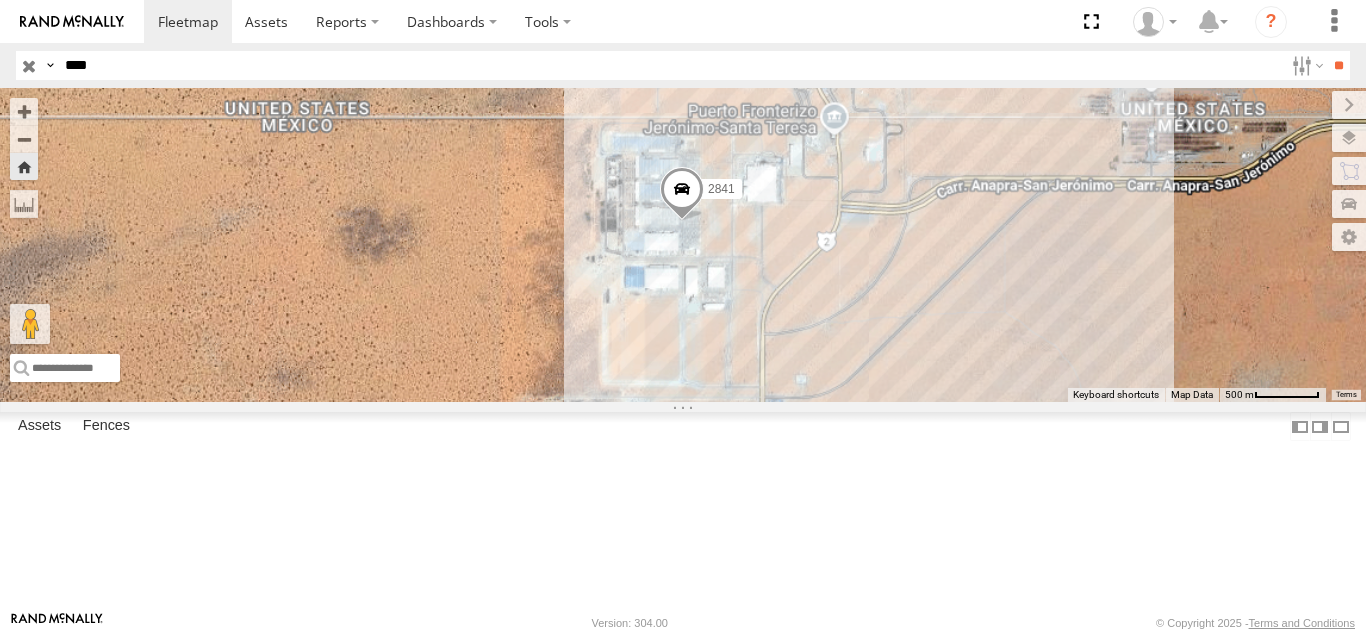 click on "****" at bounding box center [670, 65] 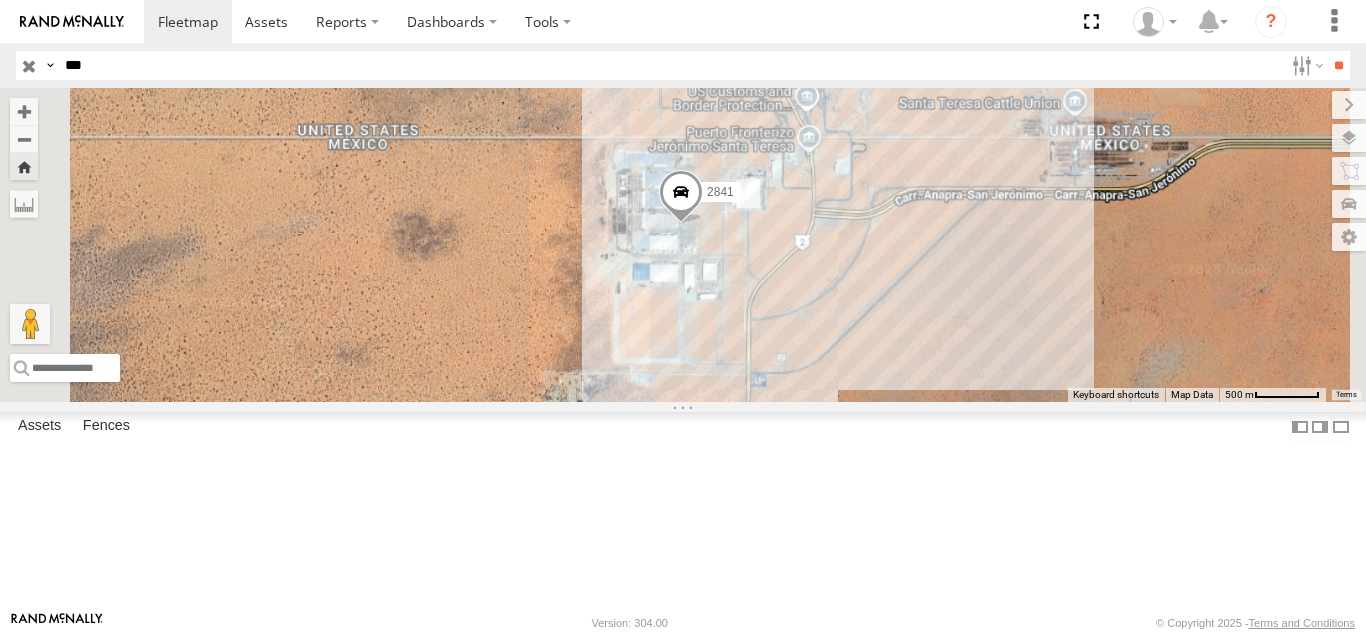 type on "****" 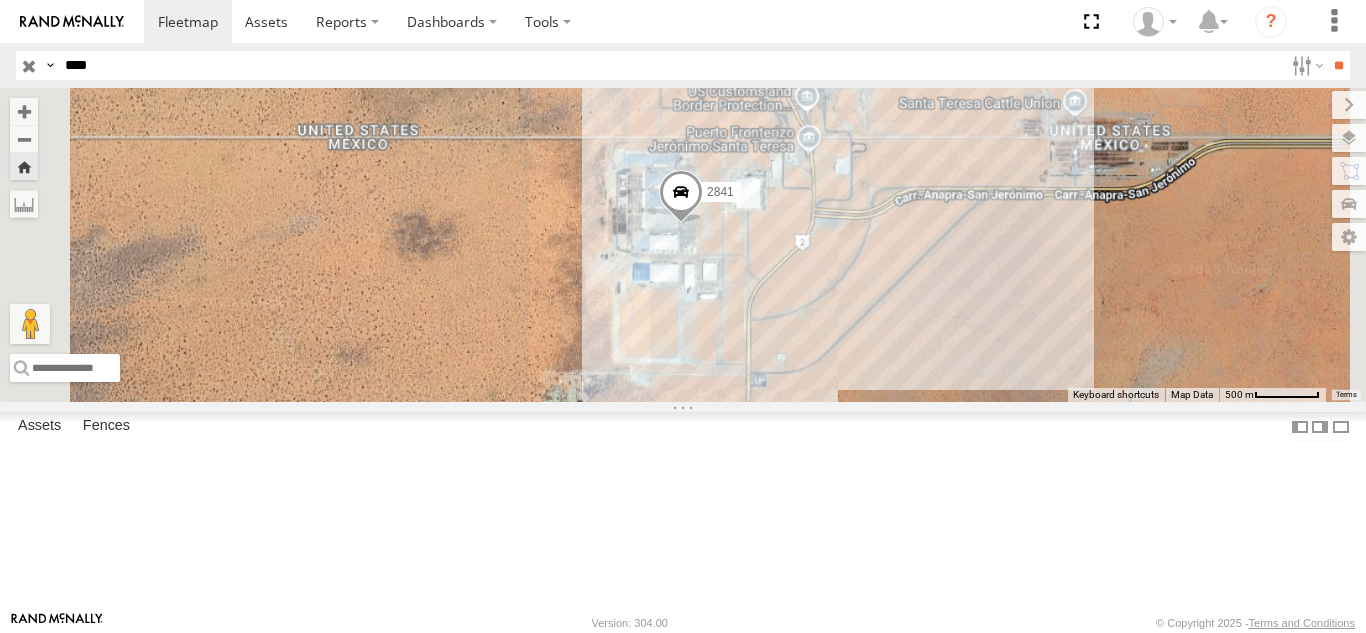 click on "**" at bounding box center [1338, 65] 